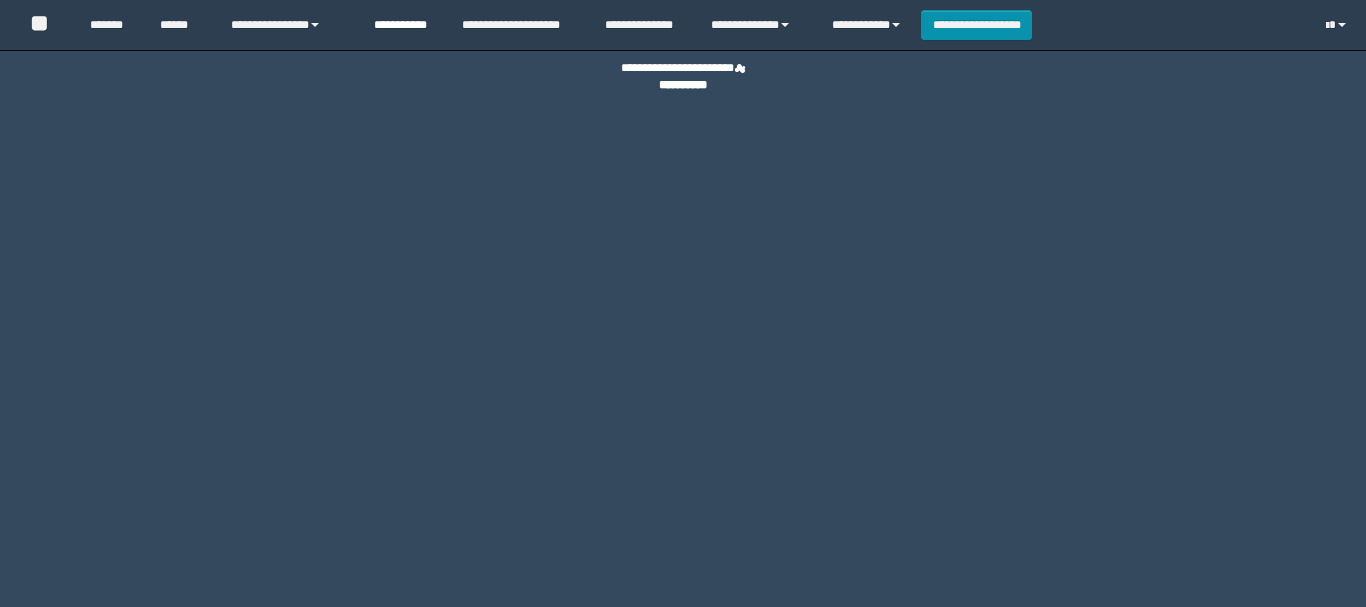 scroll, scrollTop: 0, scrollLeft: 0, axis: both 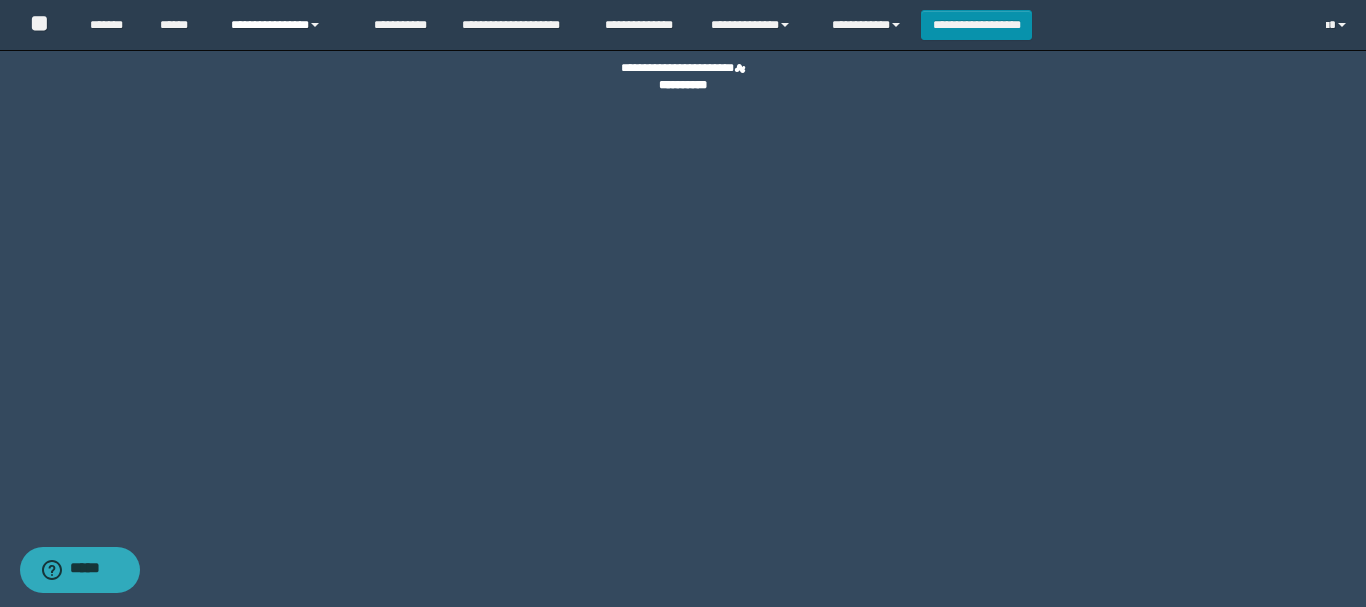 click on "**********" at bounding box center (287, 25) 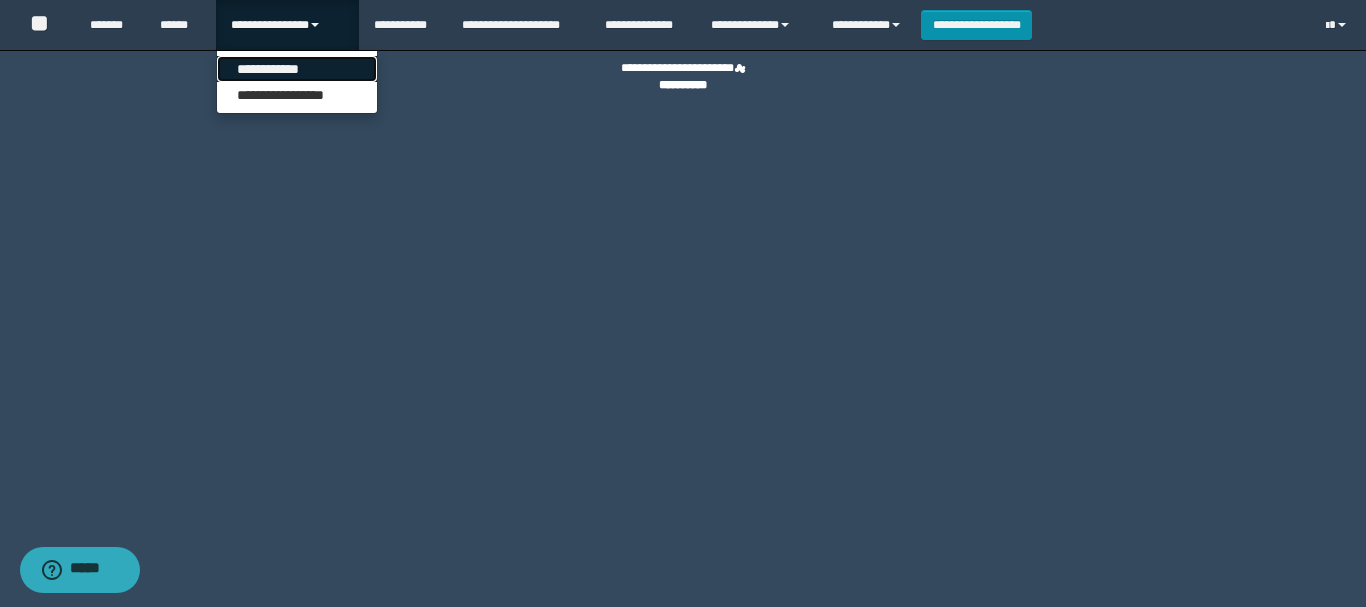 click on "**********" at bounding box center [297, 69] 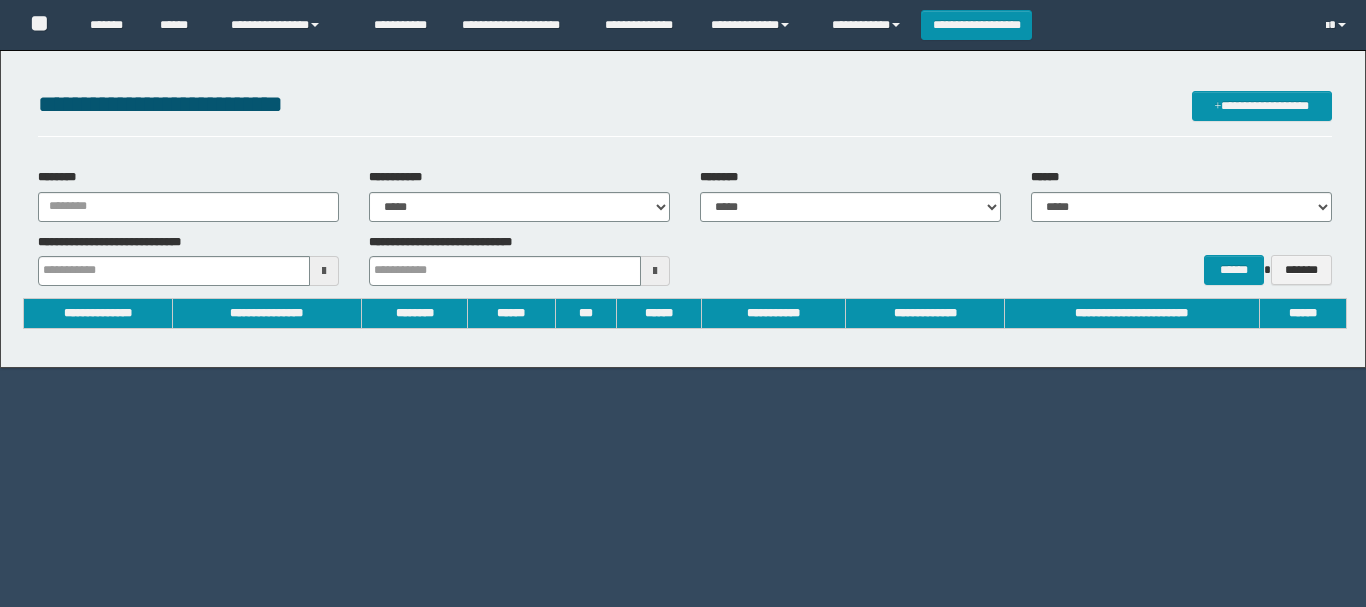 scroll, scrollTop: 0, scrollLeft: 0, axis: both 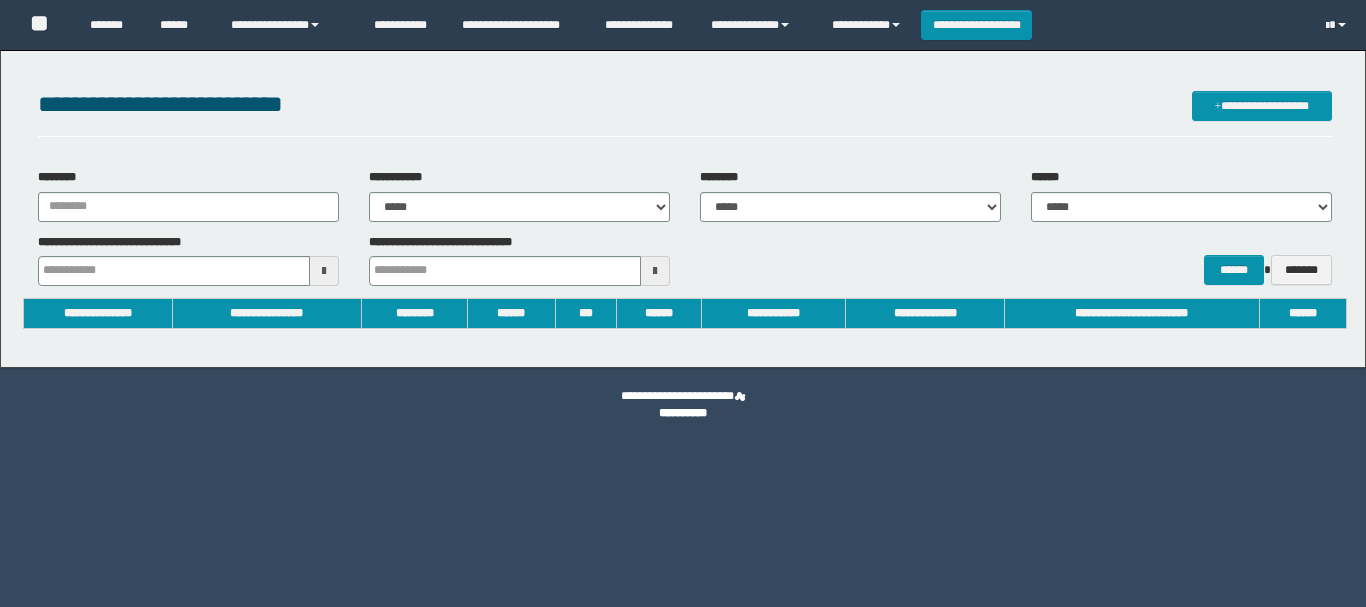 type on "**********" 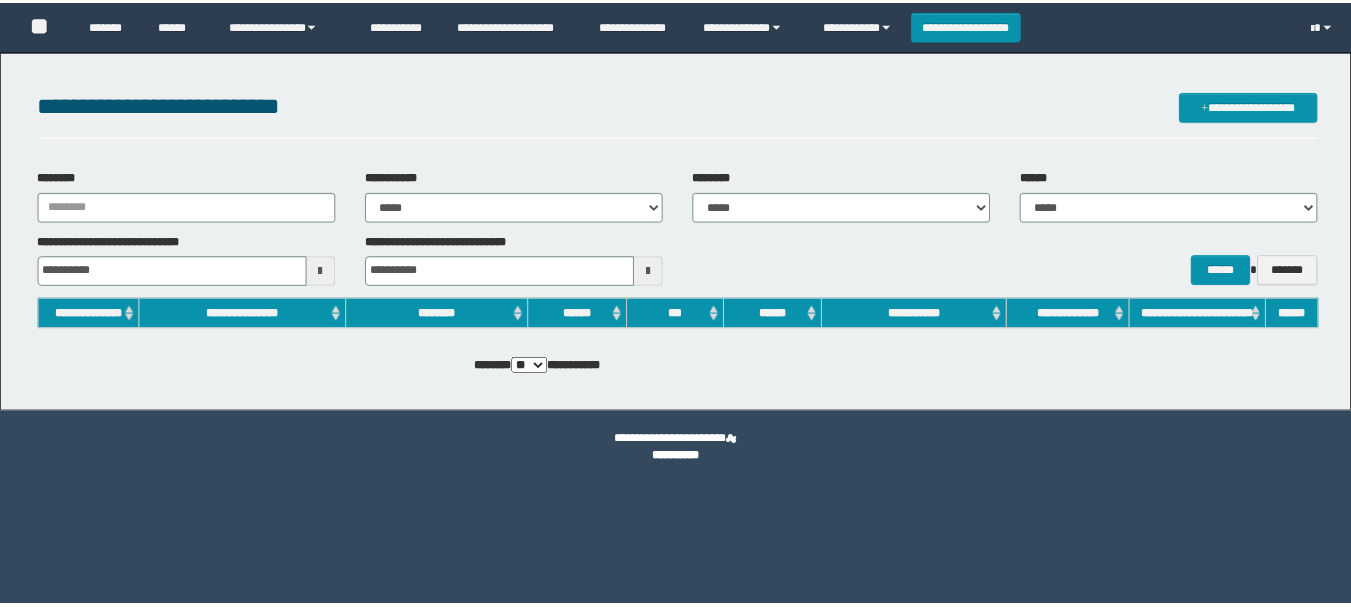 scroll, scrollTop: 0, scrollLeft: 0, axis: both 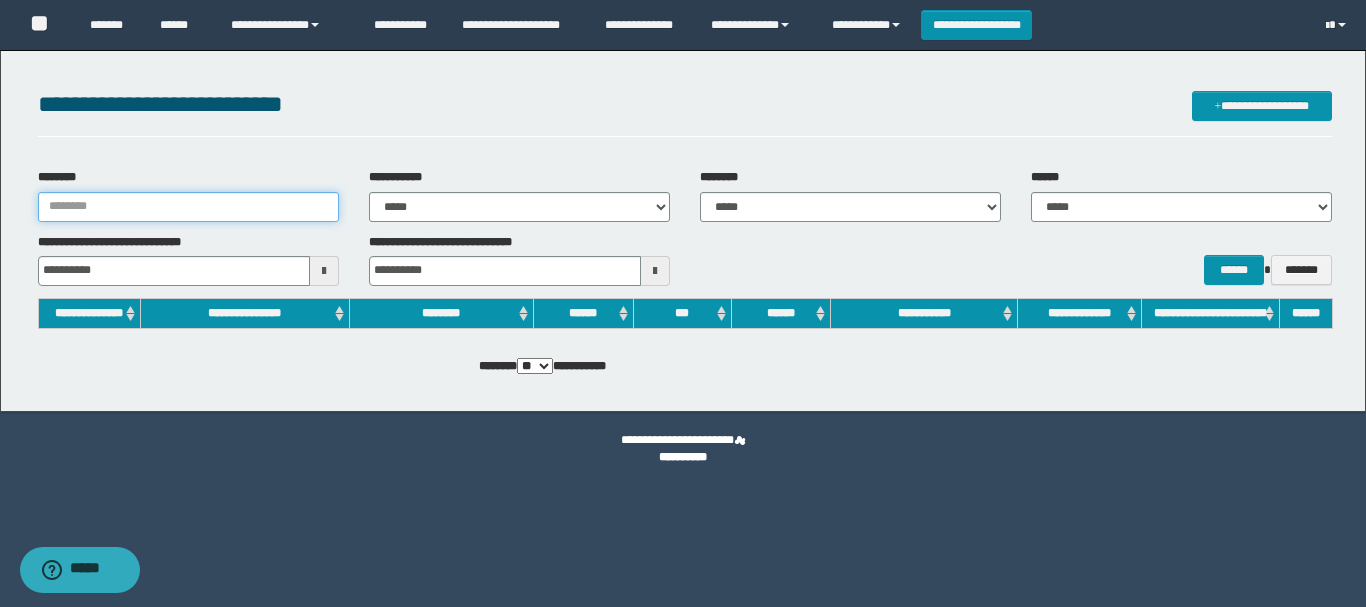 click on "********" at bounding box center [188, 207] 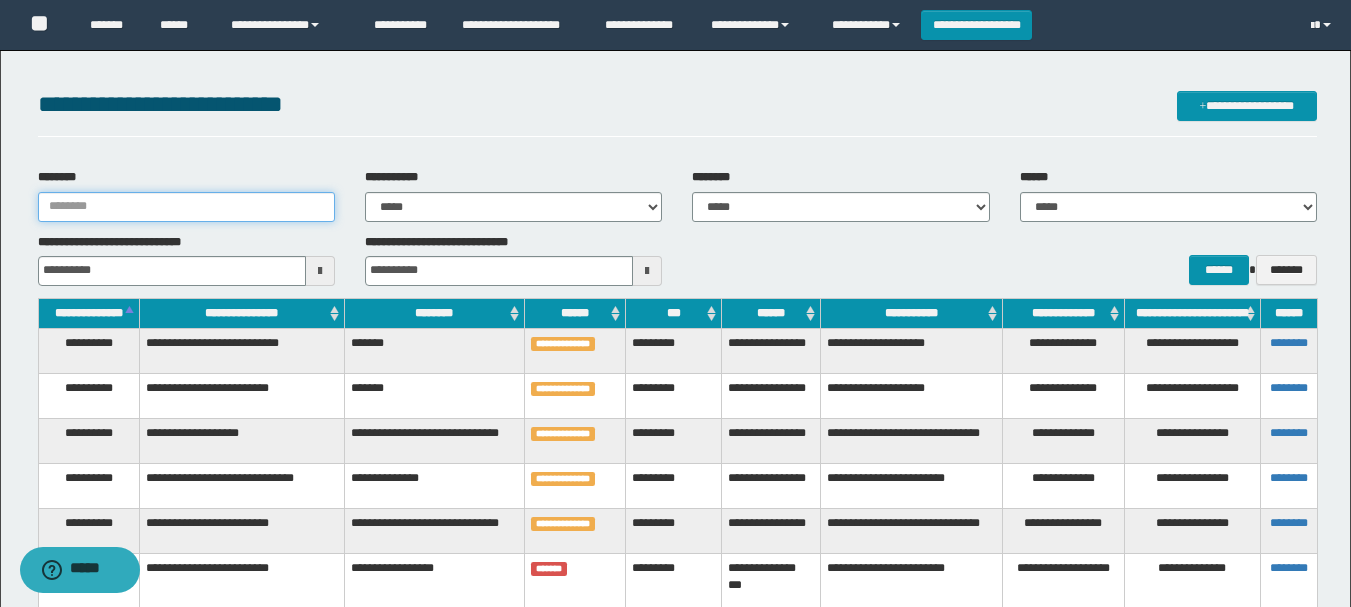 type on "*" 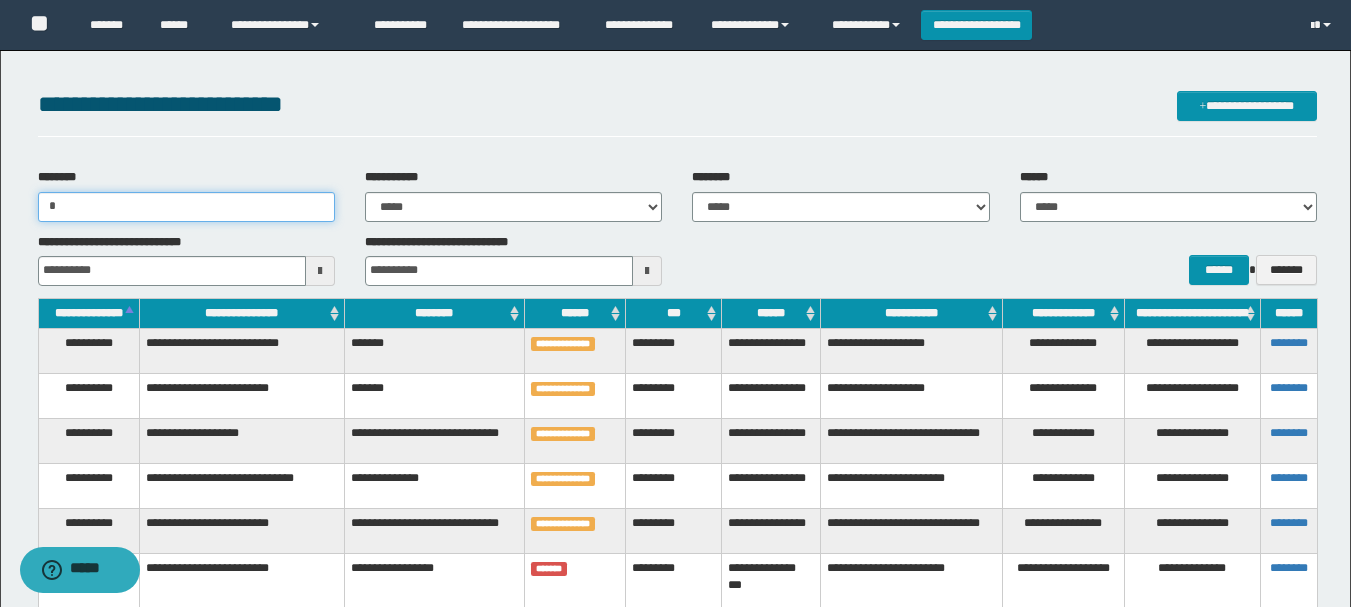 type 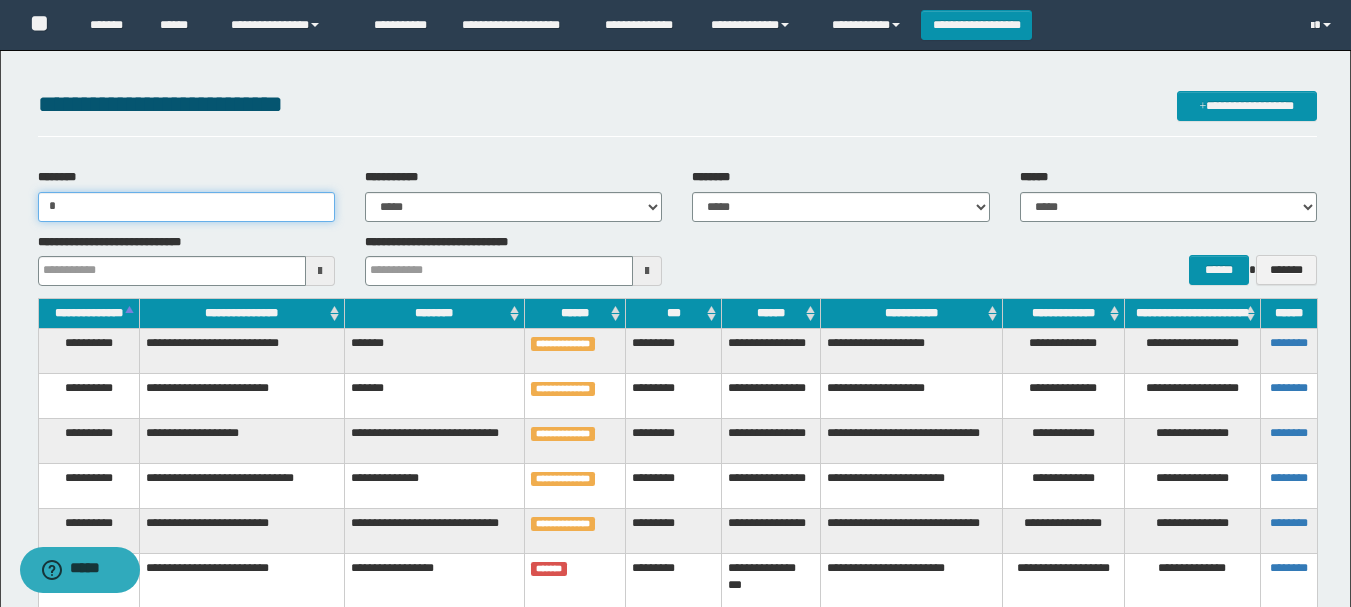 type on "**" 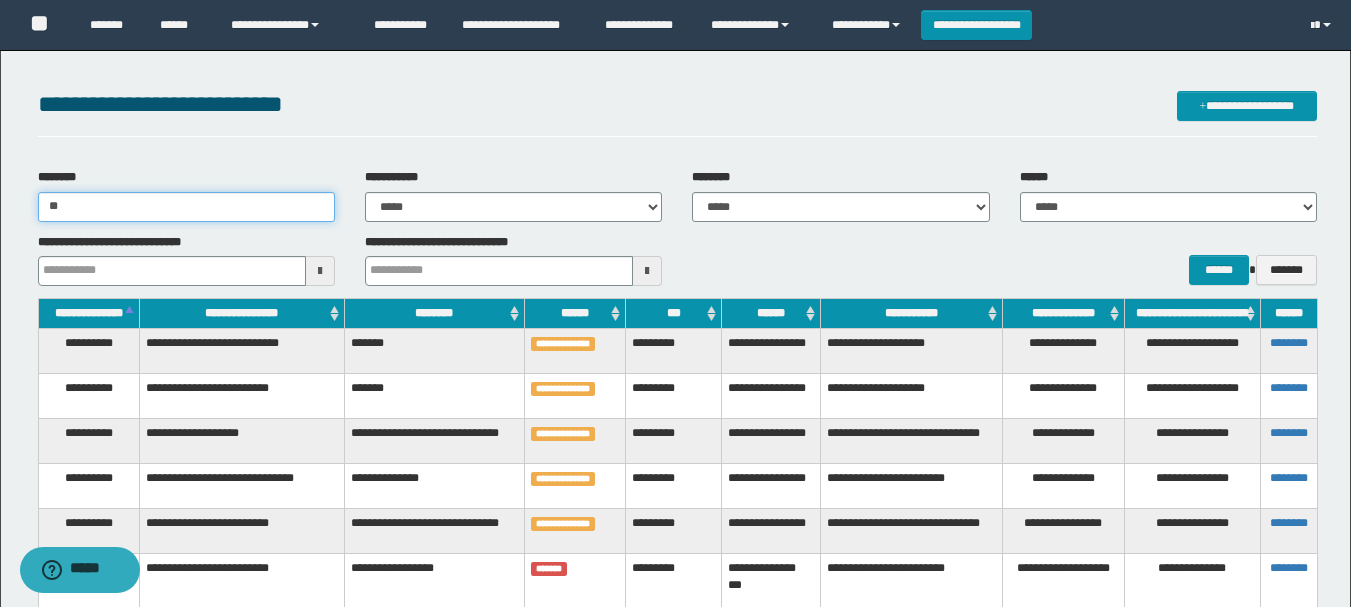 type 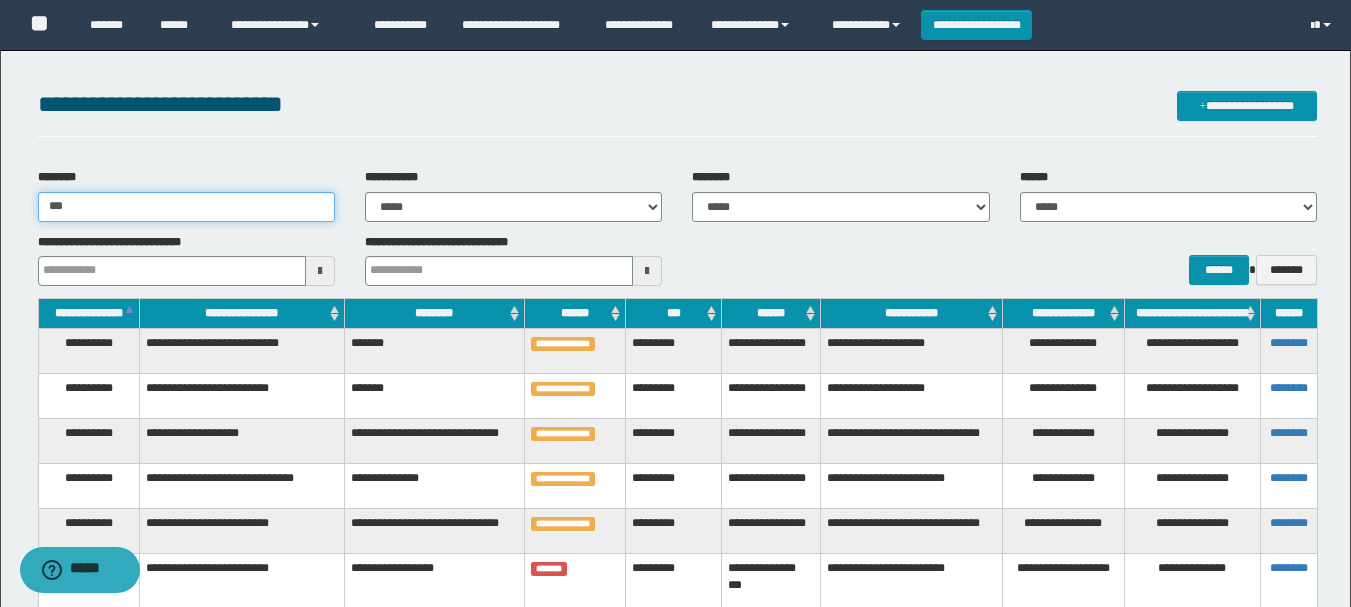type 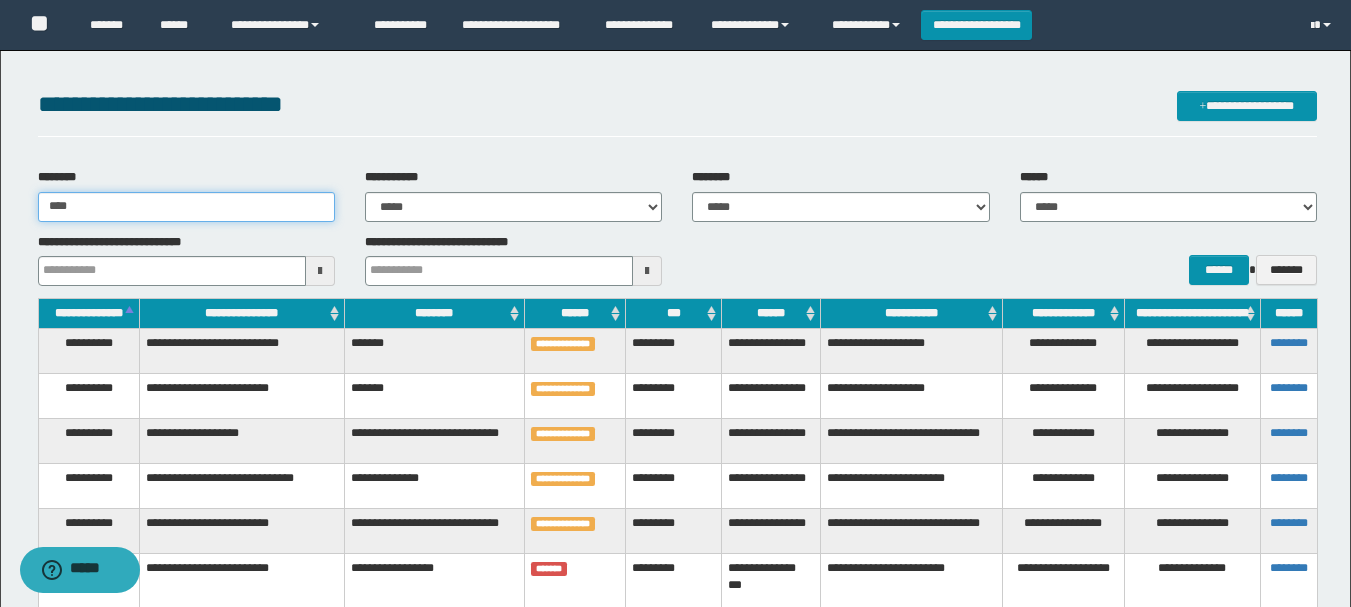 type 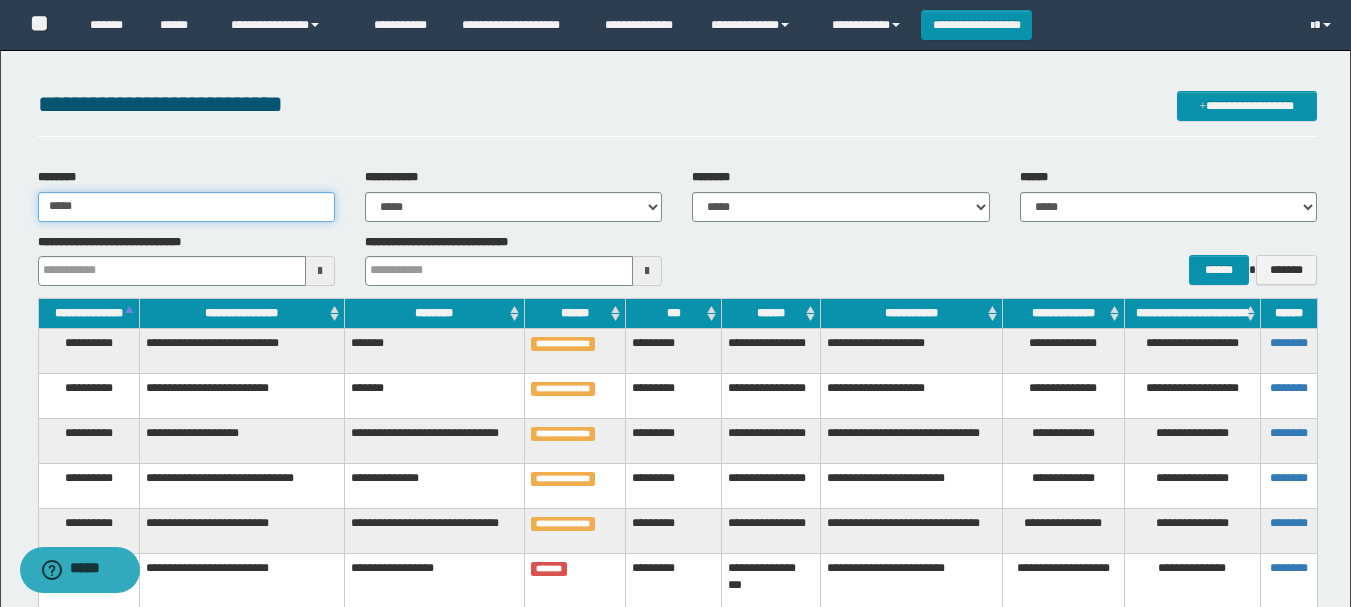 type 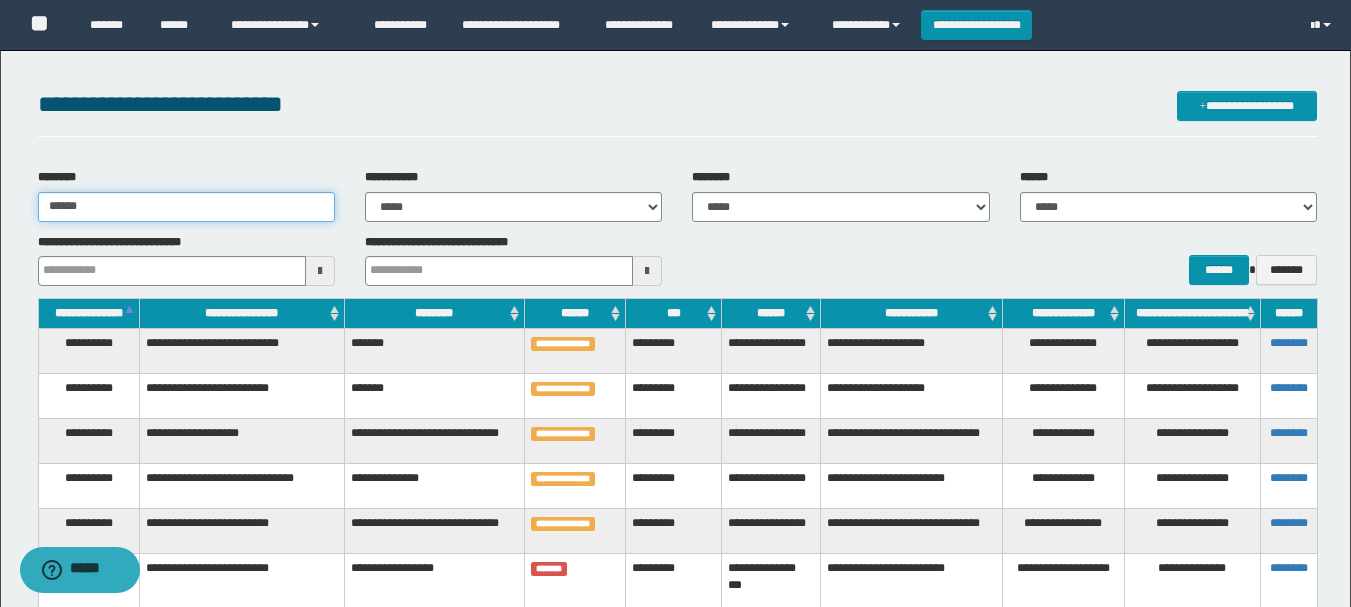 type 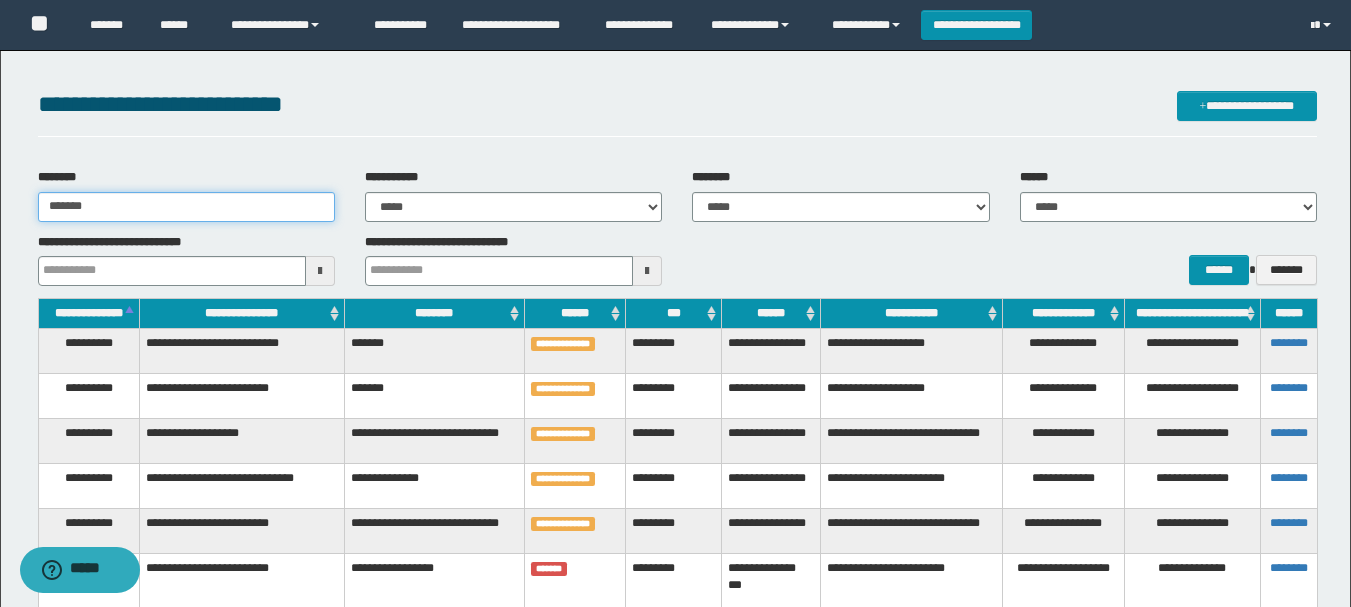 type 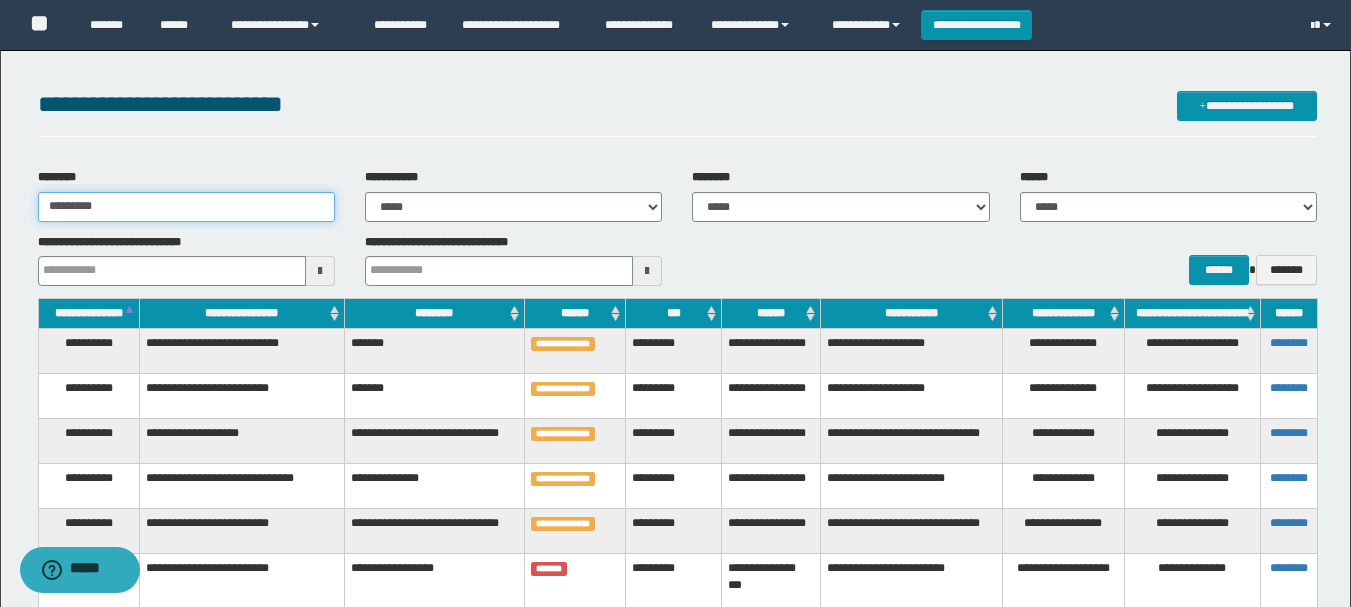 type 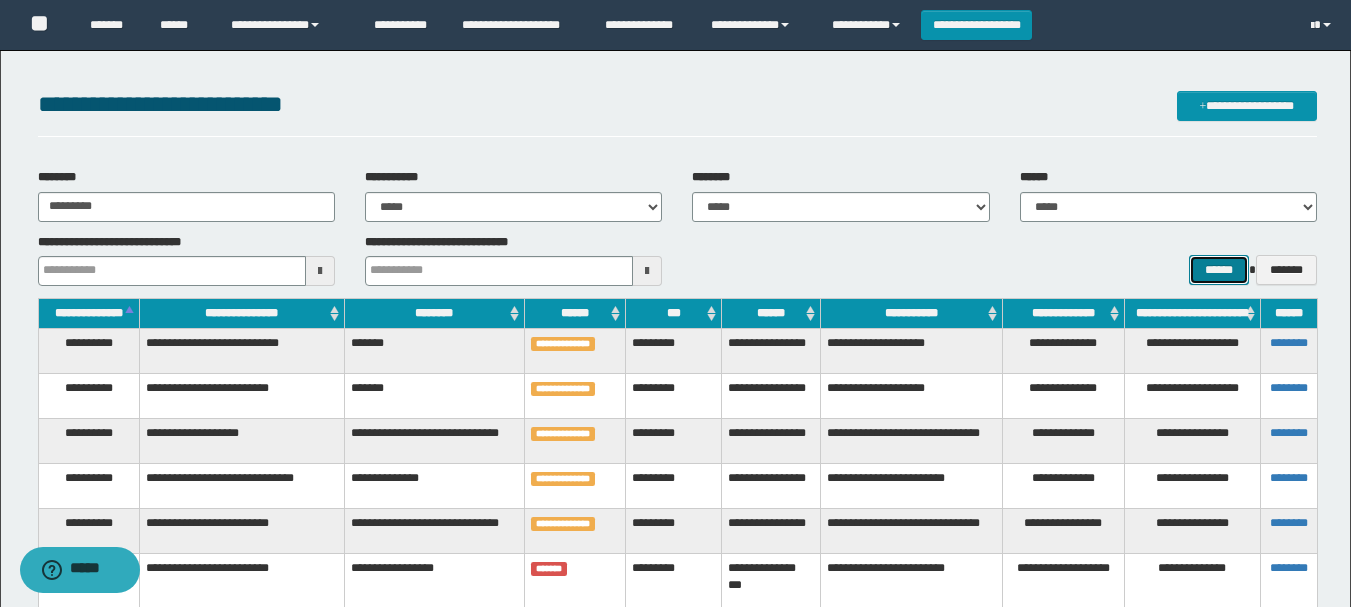 click on "******" at bounding box center (1218, 270) 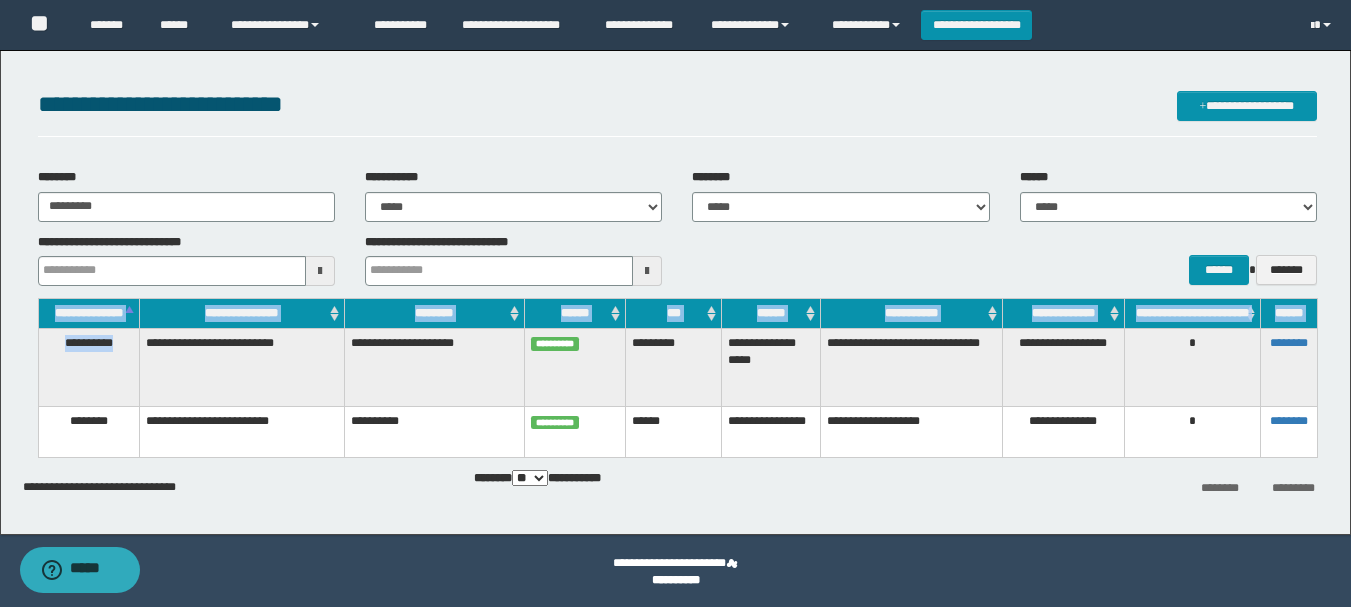 drag, startPoint x: 124, startPoint y: 360, endPoint x: 55, endPoint y: 357, distance: 69.065186 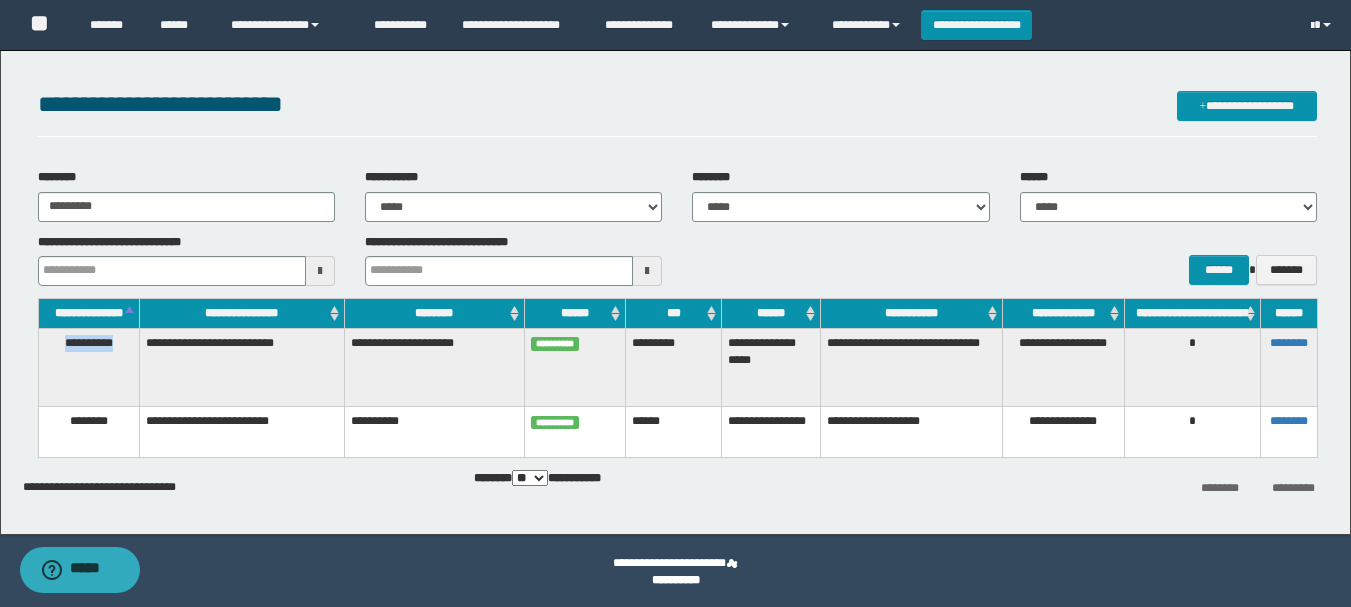 drag, startPoint x: 124, startPoint y: 363, endPoint x: 46, endPoint y: 357, distance: 78.23043 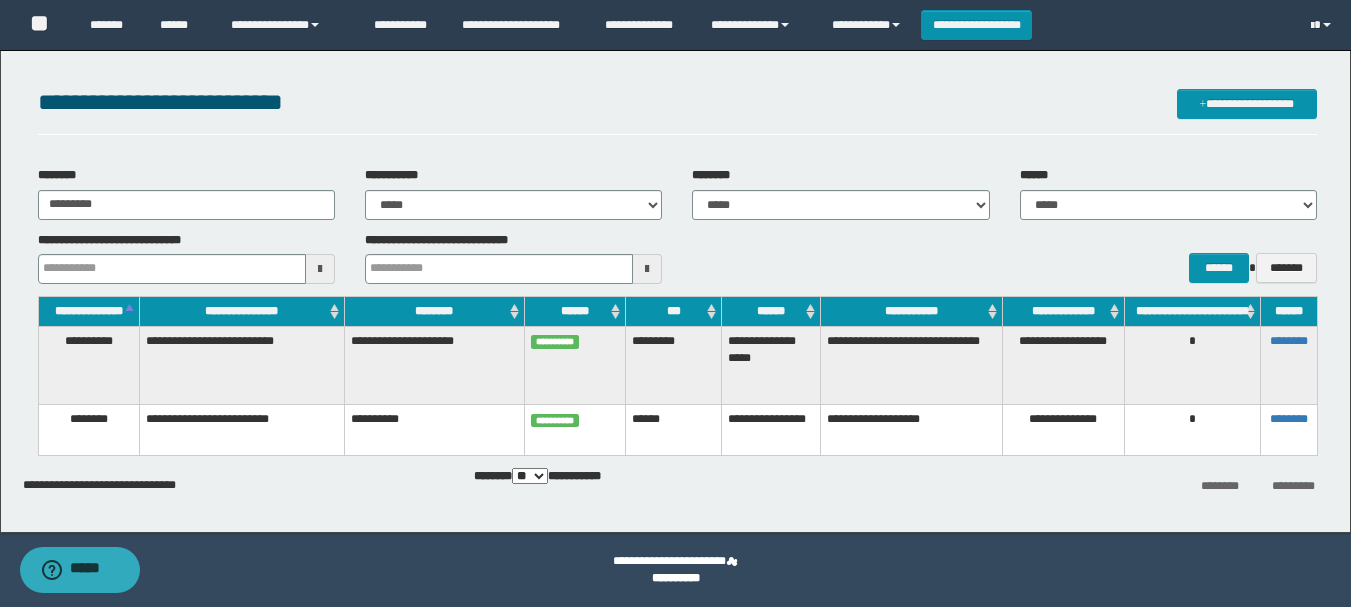 click on "******
*******" at bounding box center (1004, 258) 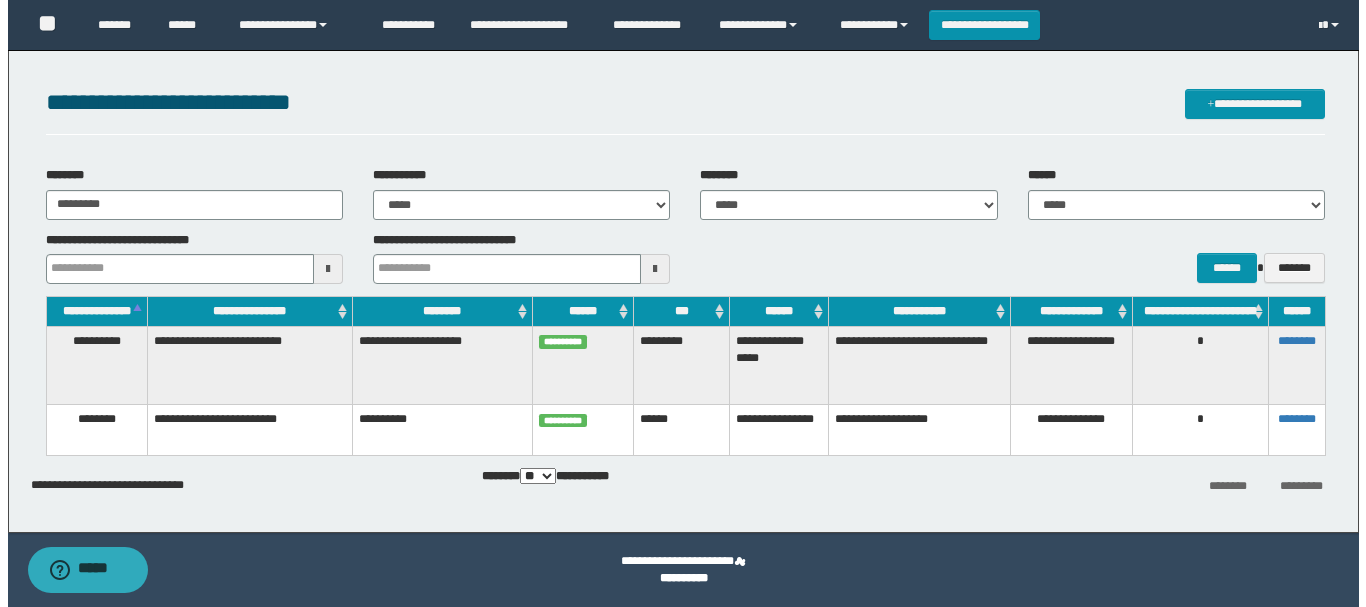 scroll, scrollTop: 0, scrollLeft: 0, axis: both 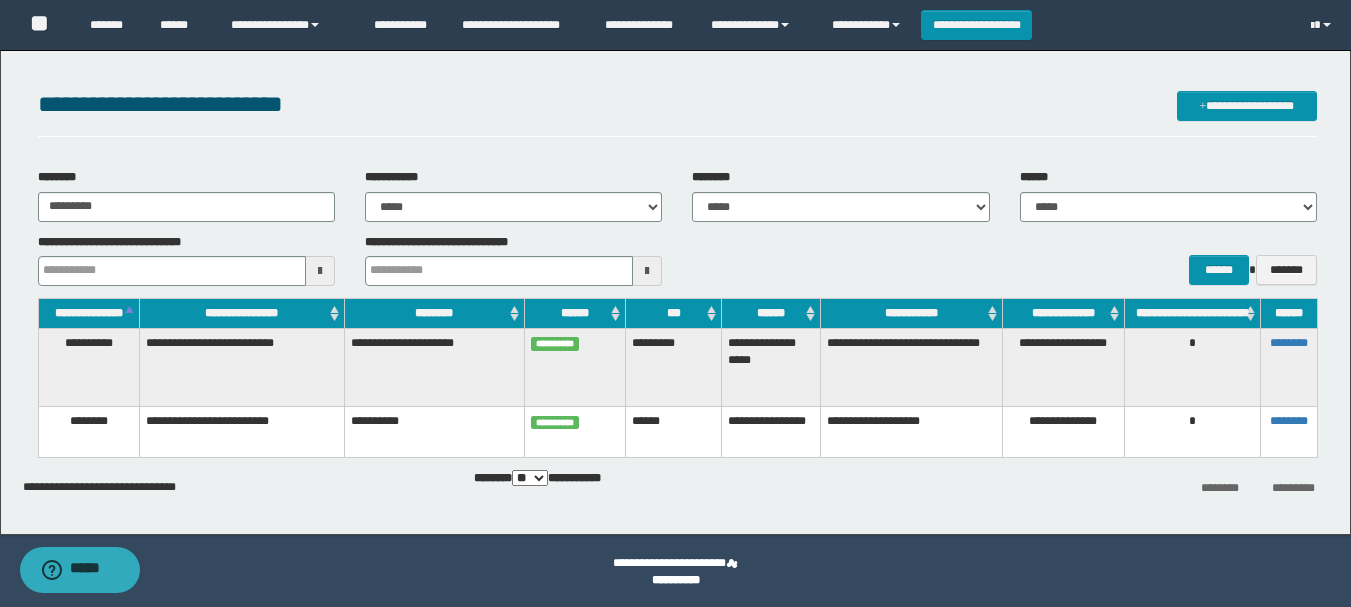 type 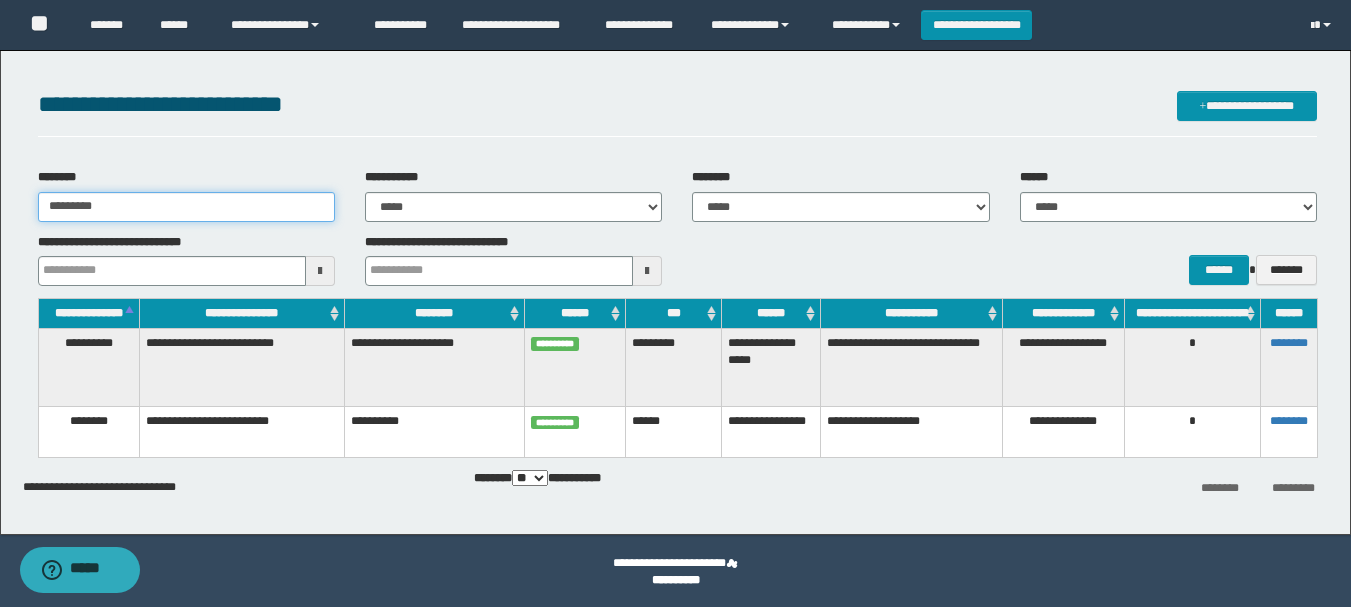 drag, startPoint x: 127, startPoint y: 214, endPoint x: -30, endPoint y: 190, distance: 158.8238 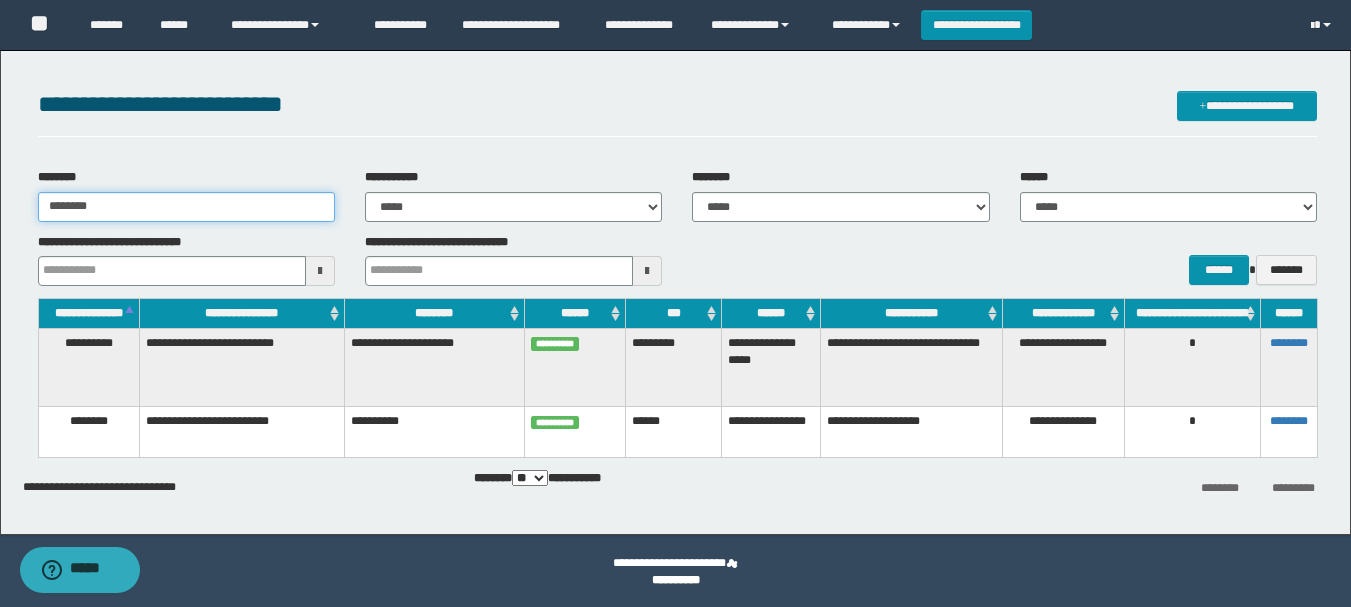 type 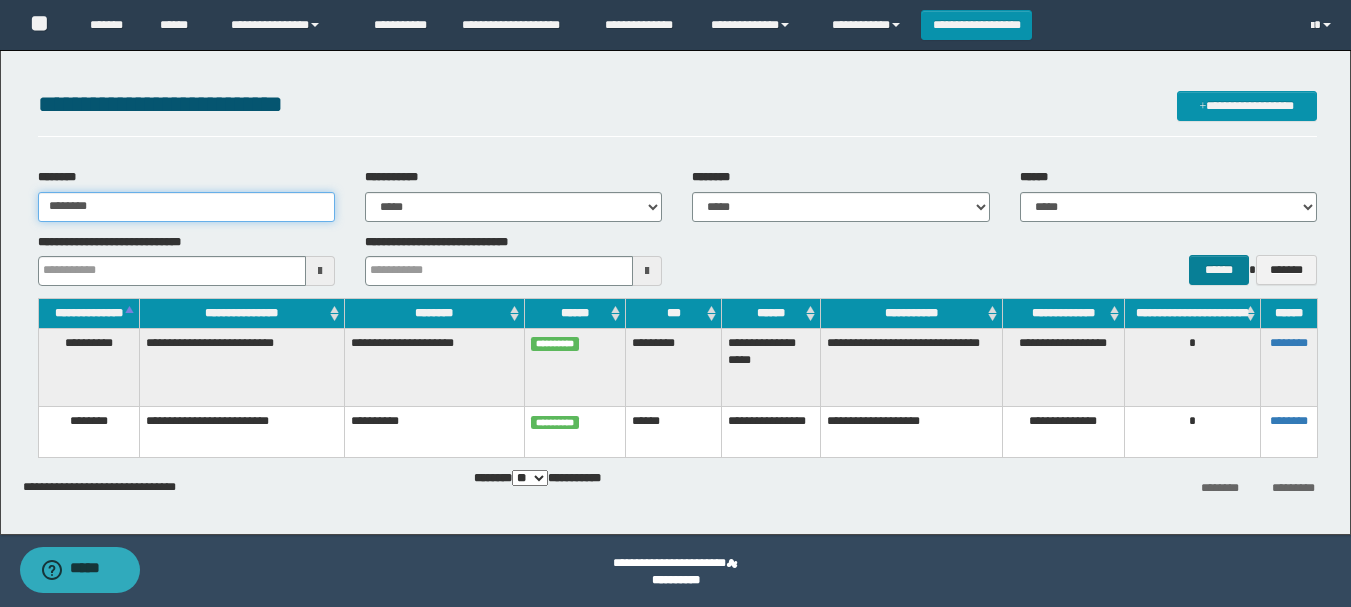 type on "********" 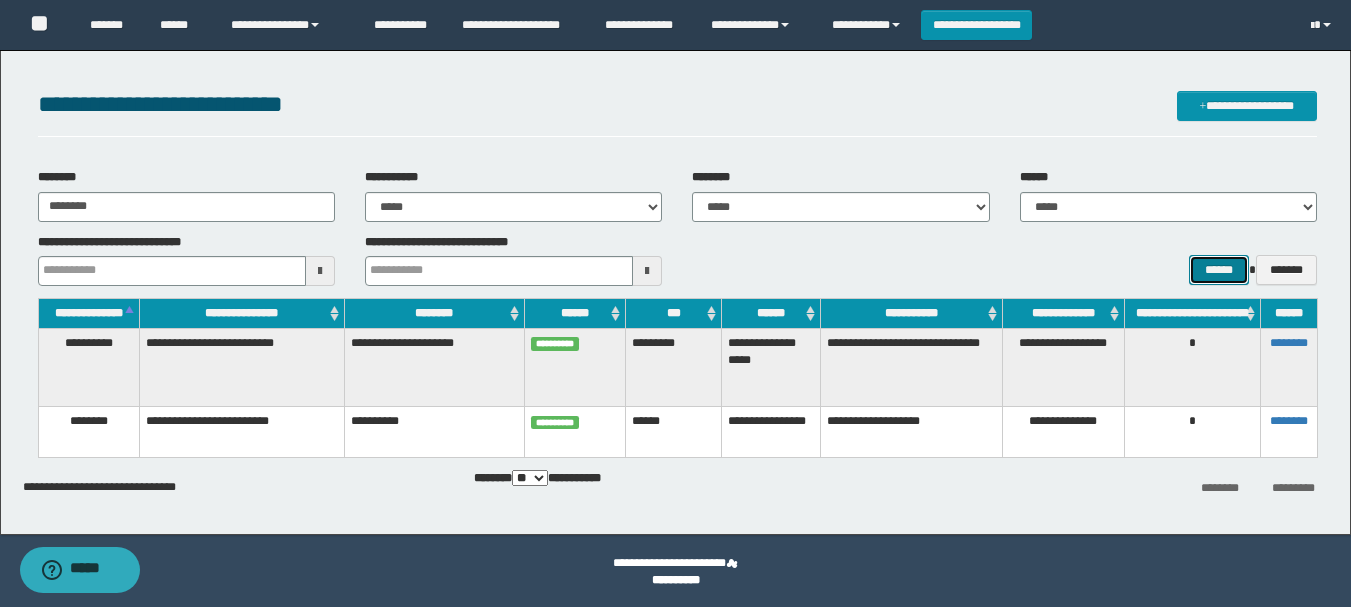 click on "******" at bounding box center [1218, 270] 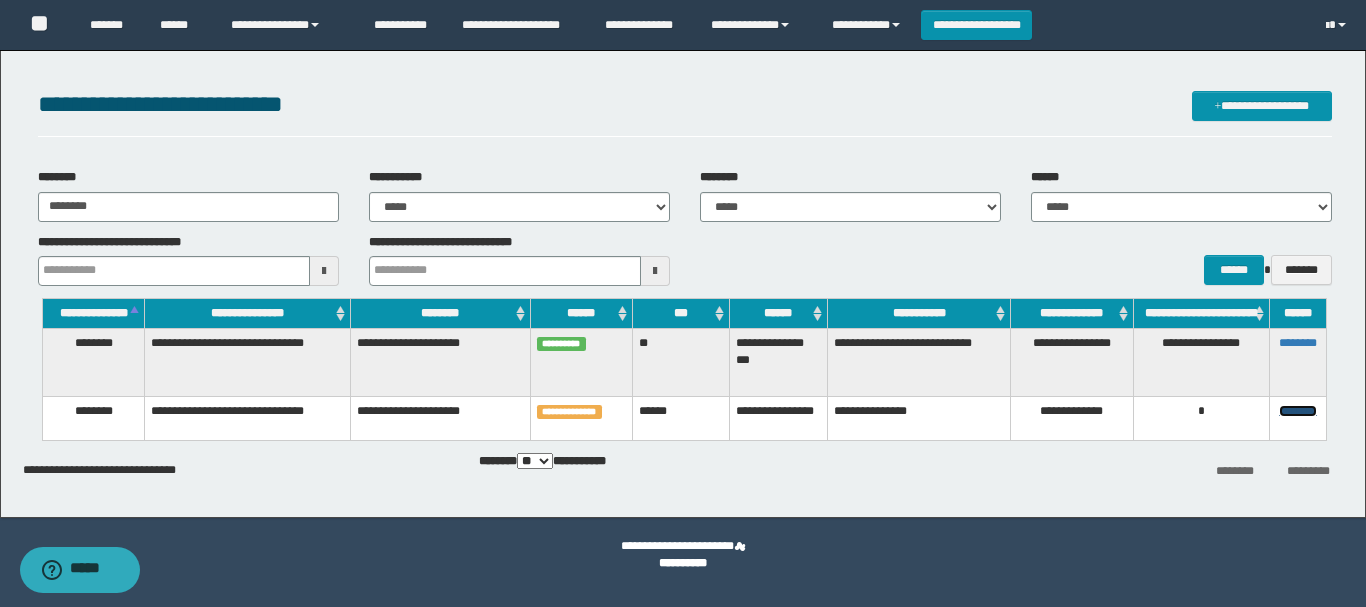 click on "********" at bounding box center [1298, 411] 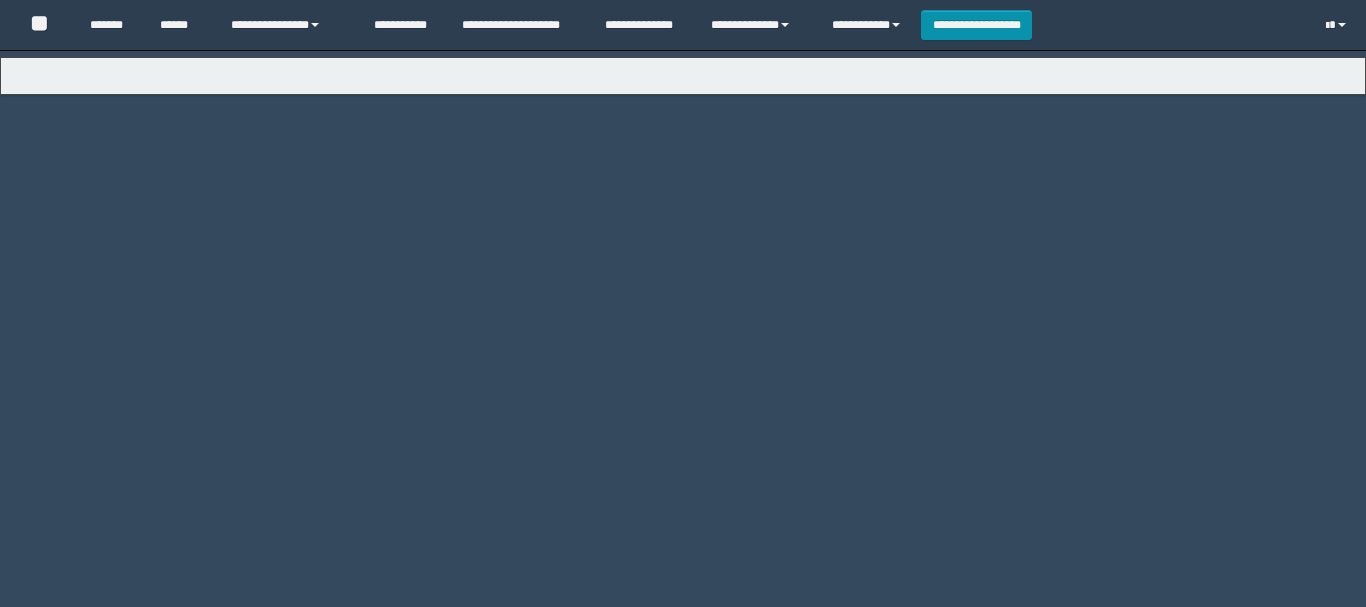 scroll, scrollTop: 0, scrollLeft: 0, axis: both 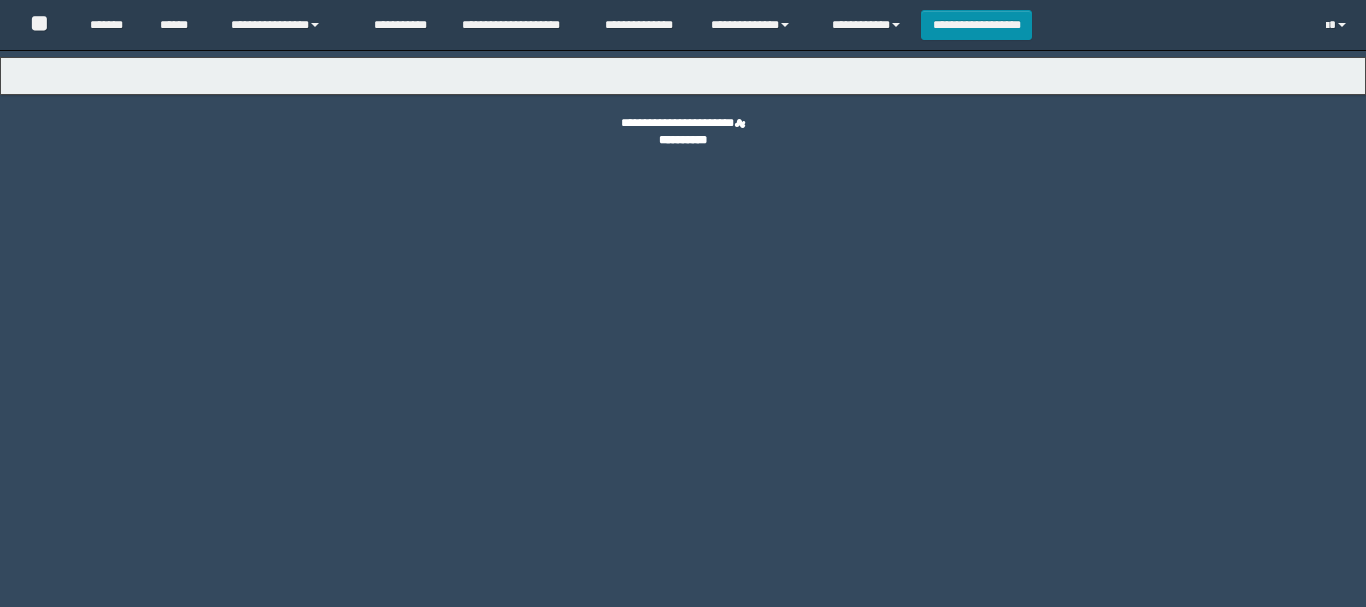 select on "***" 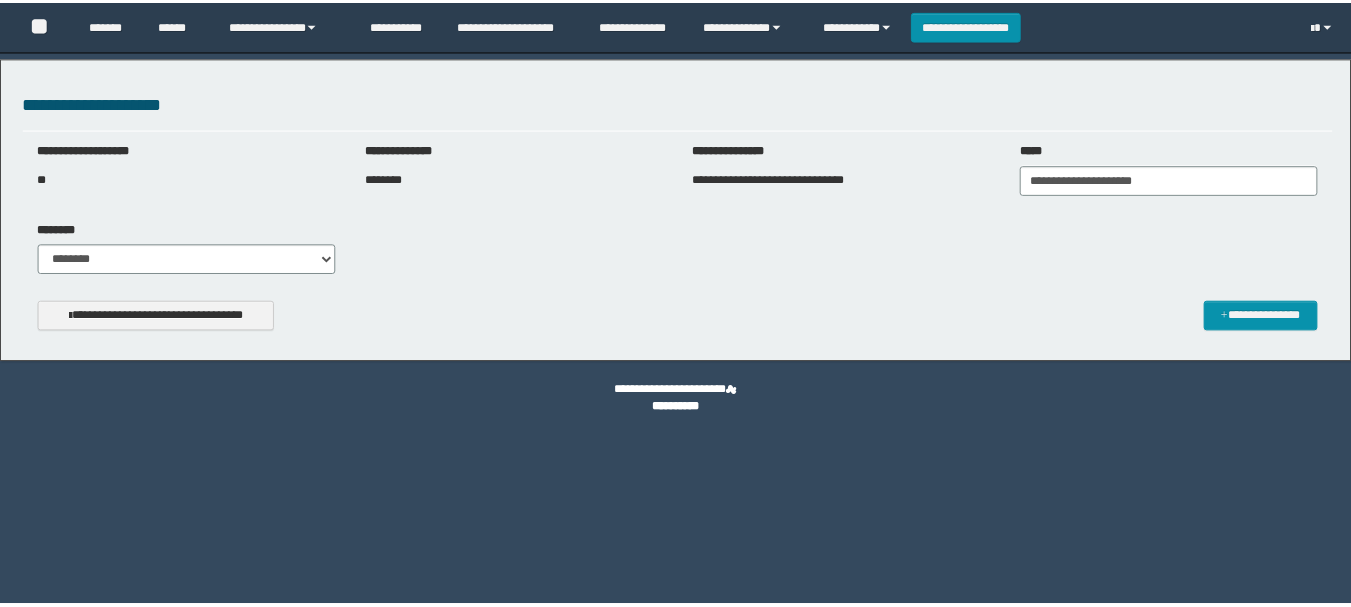 scroll, scrollTop: 0, scrollLeft: 0, axis: both 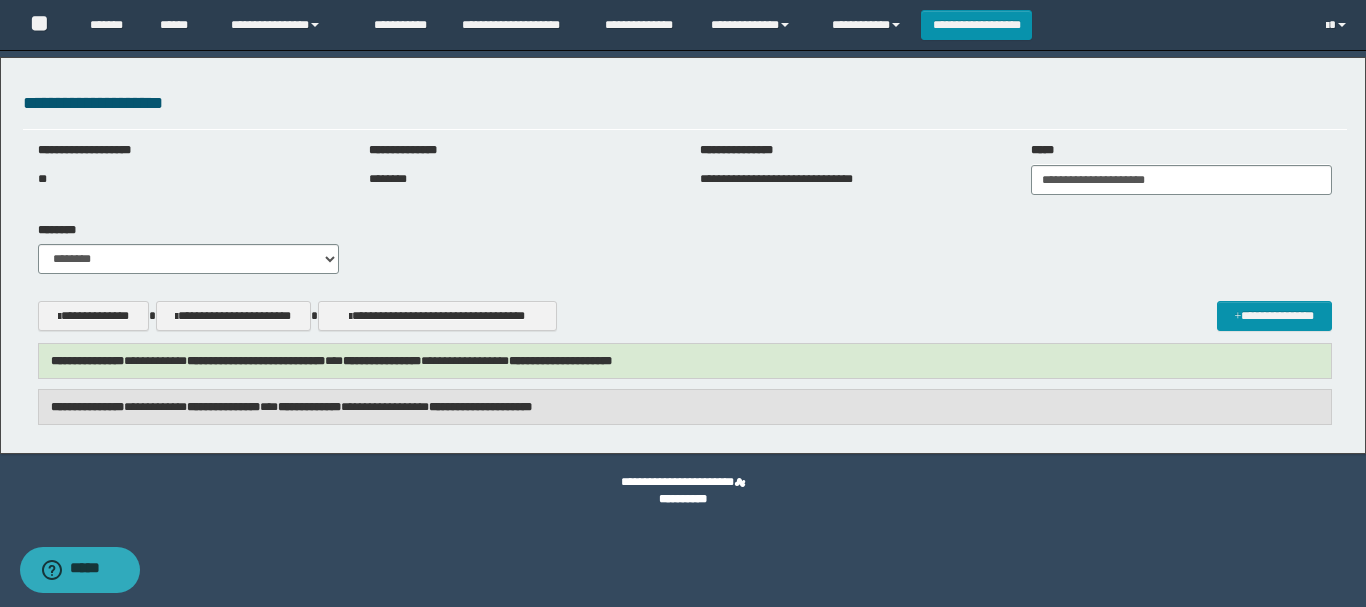click on "**********" at bounding box center (291, 407) 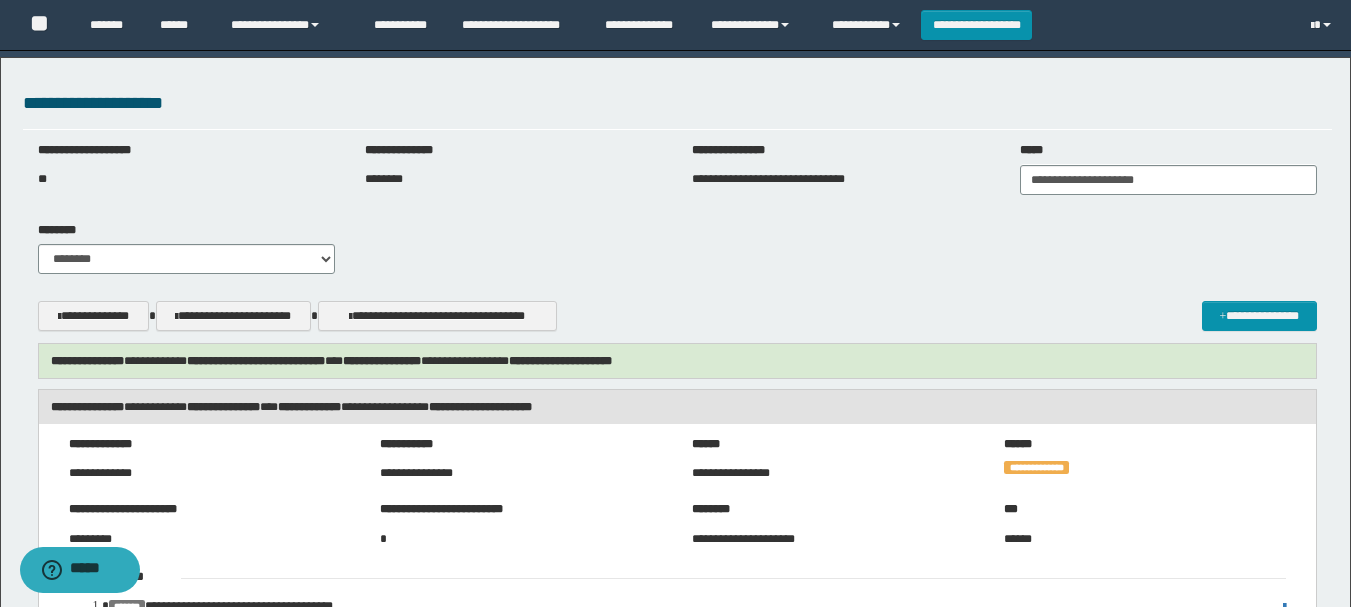 scroll, scrollTop: 402, scrollLeft: 0, axis: vertical 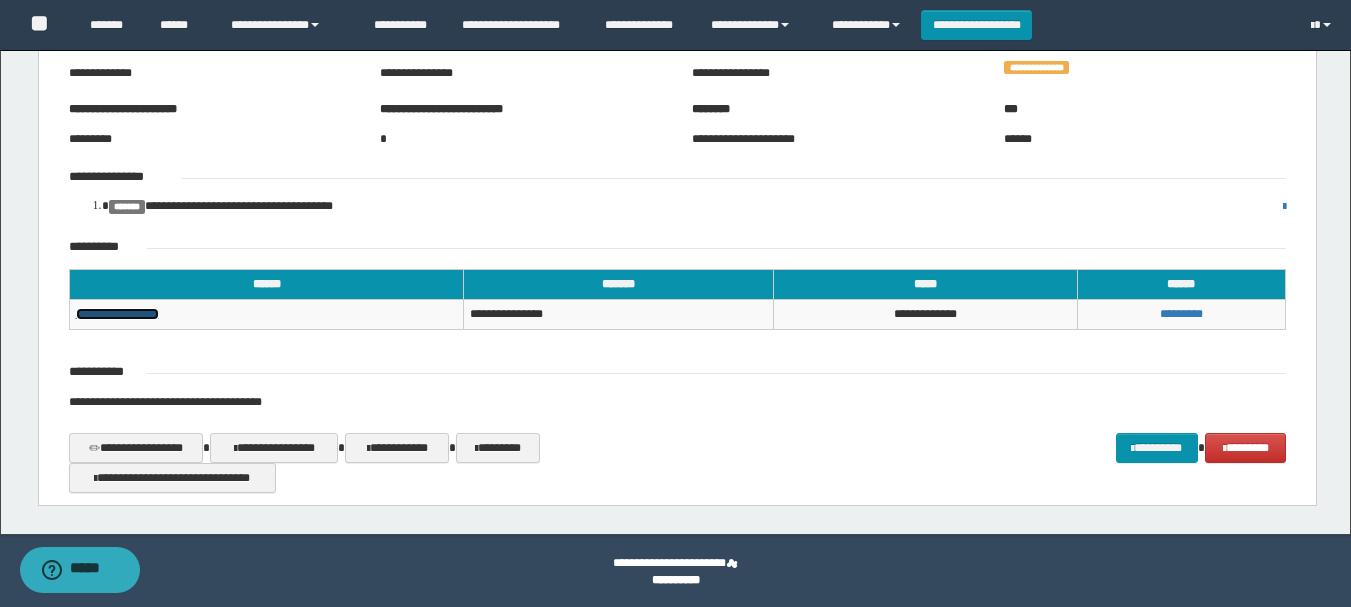click on "**********" at bounding box center [117, 314] 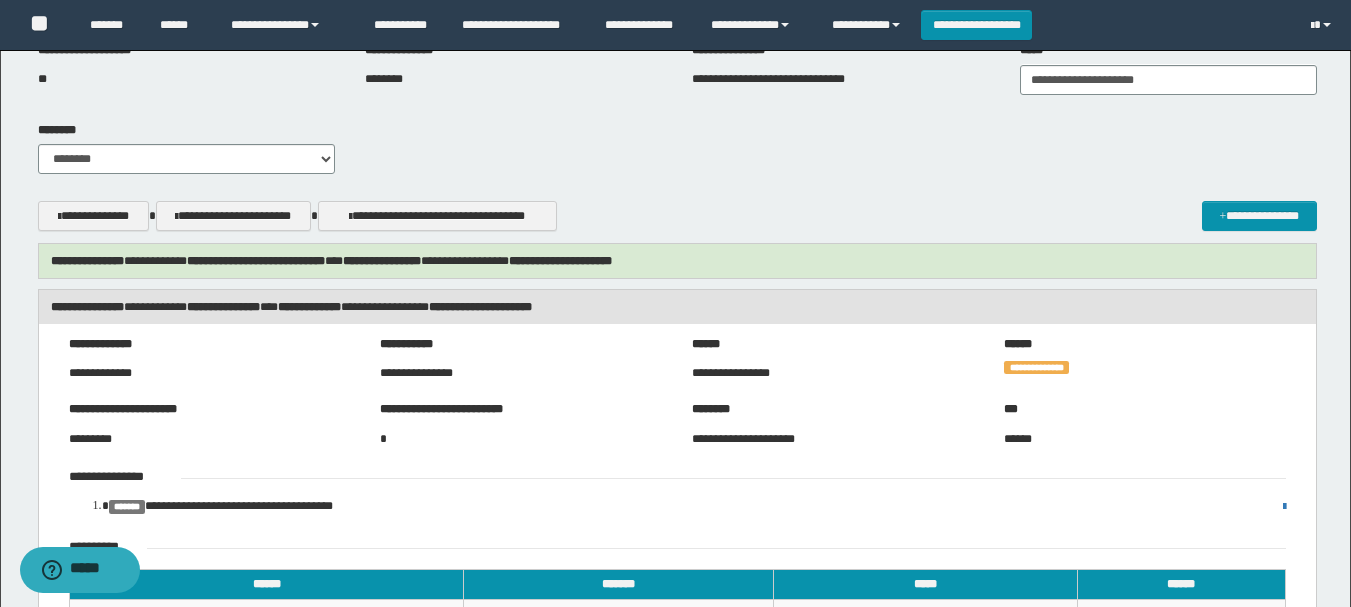 scroll, scrollTop: 0, scrollLeft: 0, axis: both 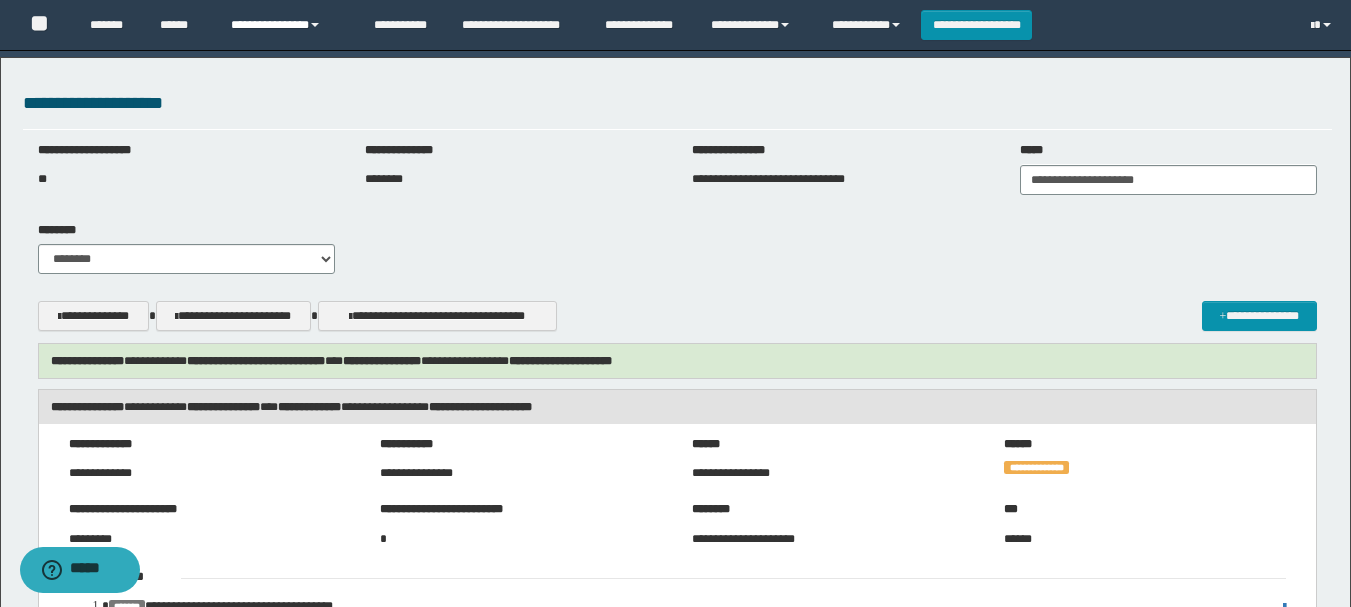 click on "**********" at bounding box center (287, 25) 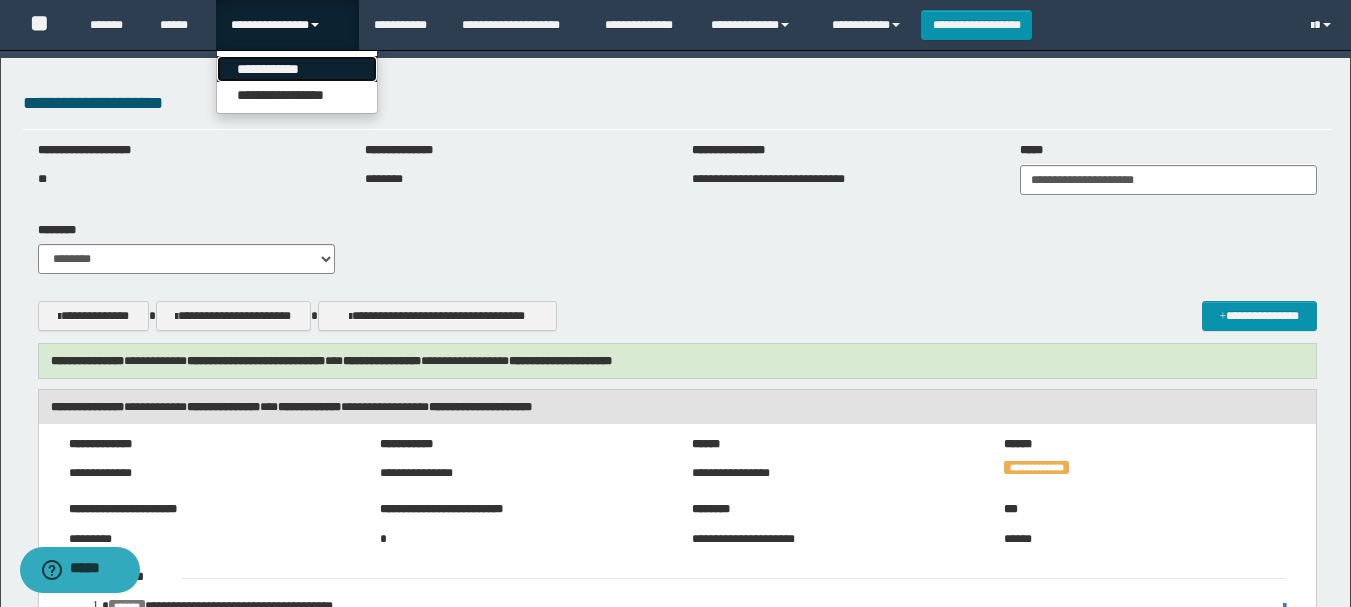 click on "**********" at bounding box center [297, 69] 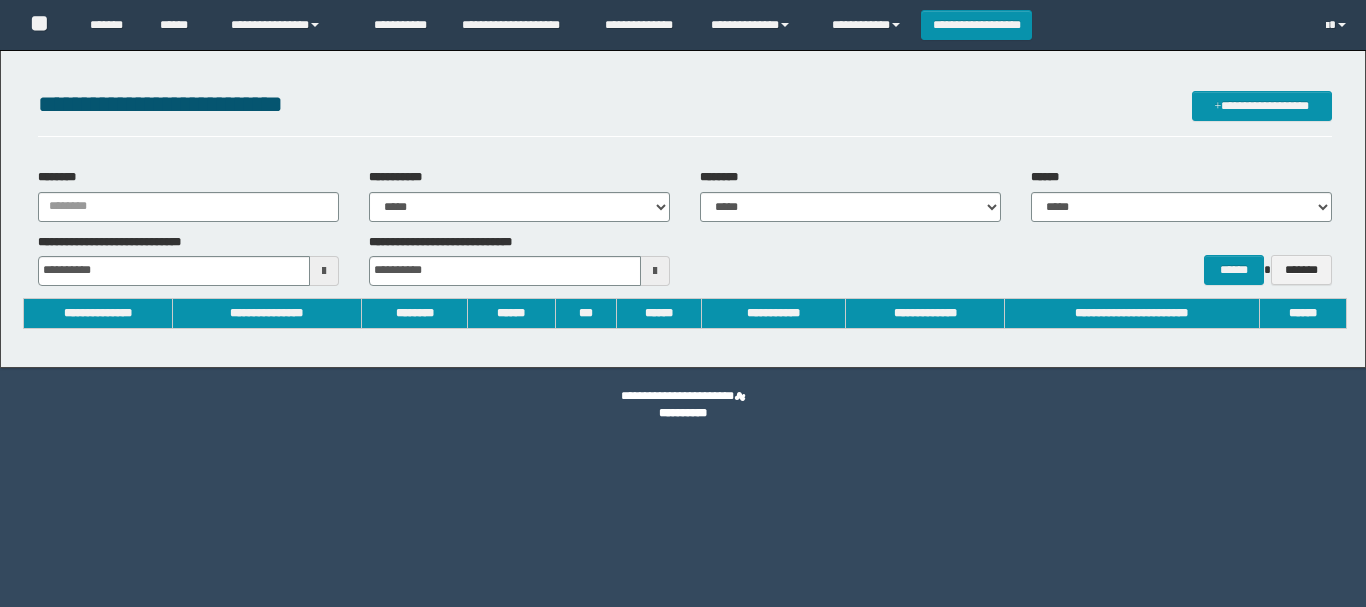 scroll, scrollTop: 0, scrollLeft: 0, axis: both 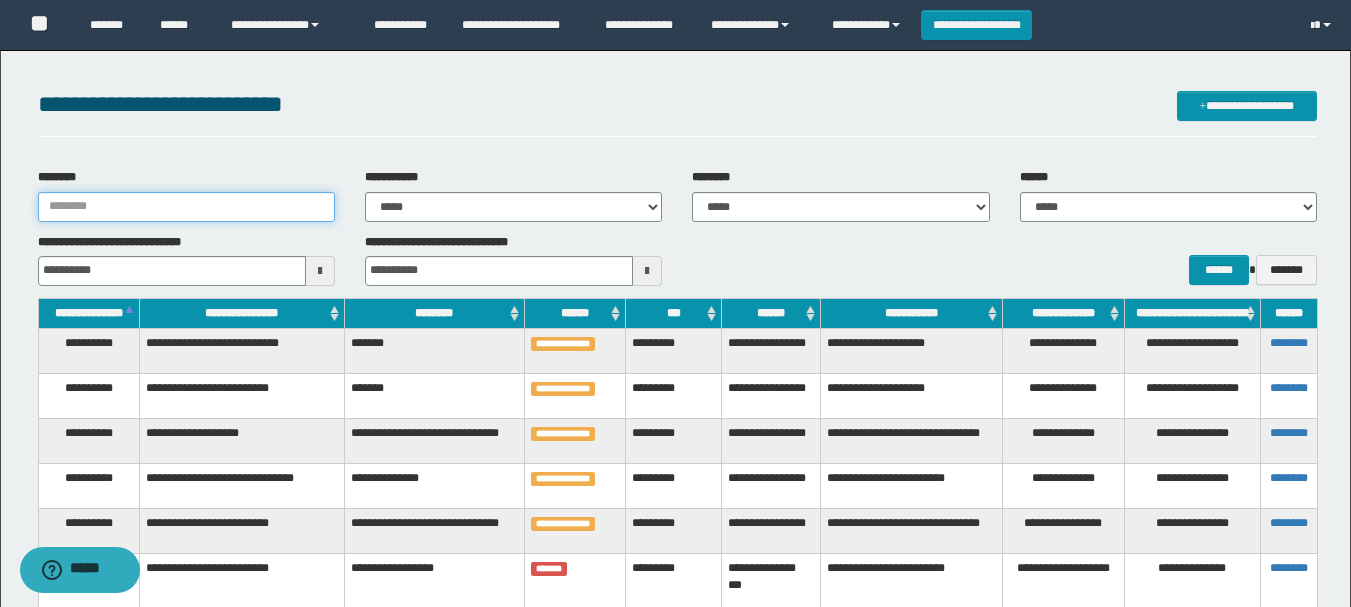 click on "********" at bounding box center (186, 207) 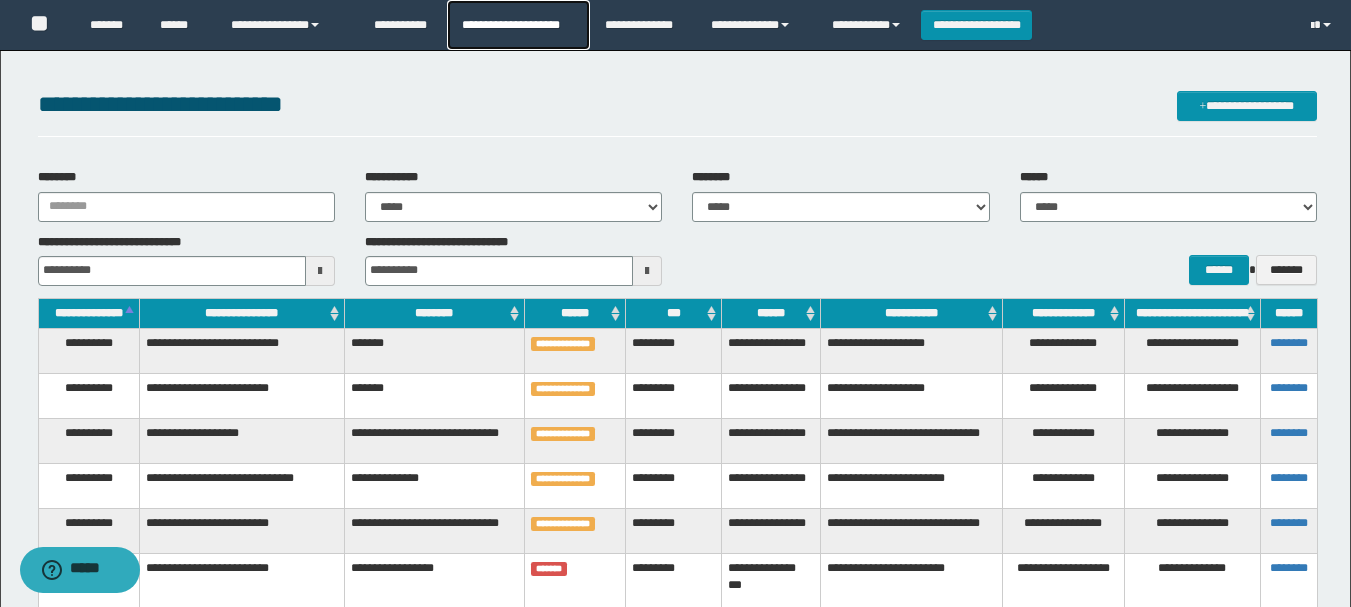click on "**********" at bounding box center [518, 25] 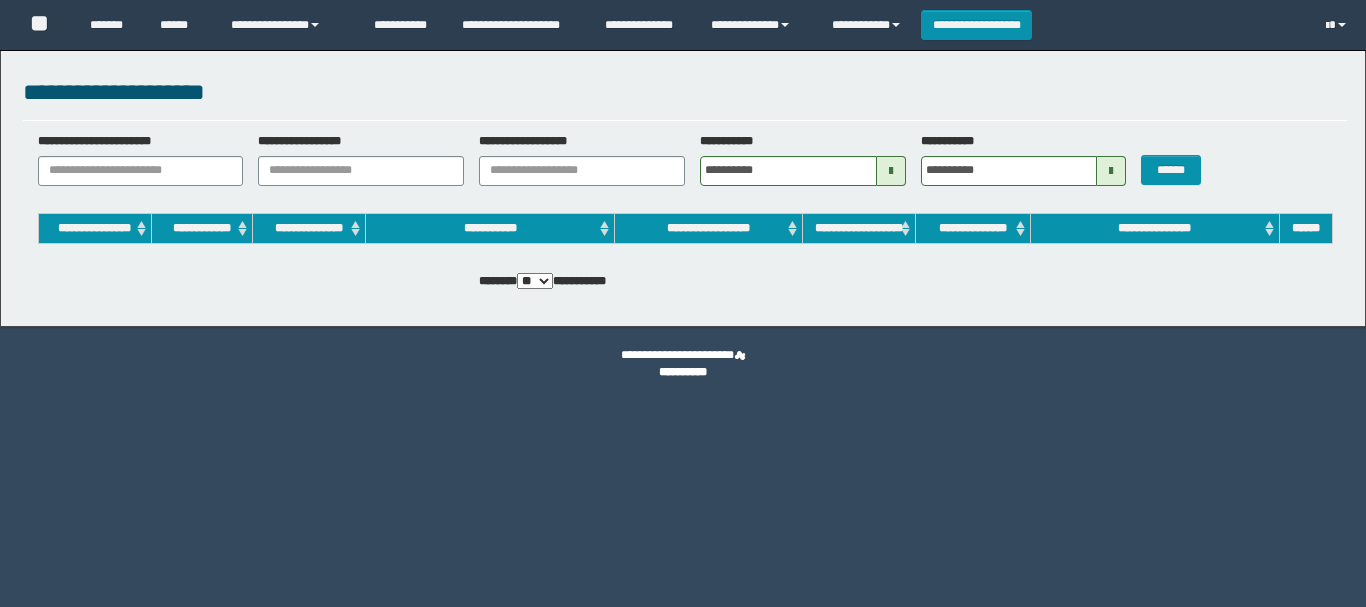 scroll, scrollTop: 0, scrollLeft: 0, axis: both 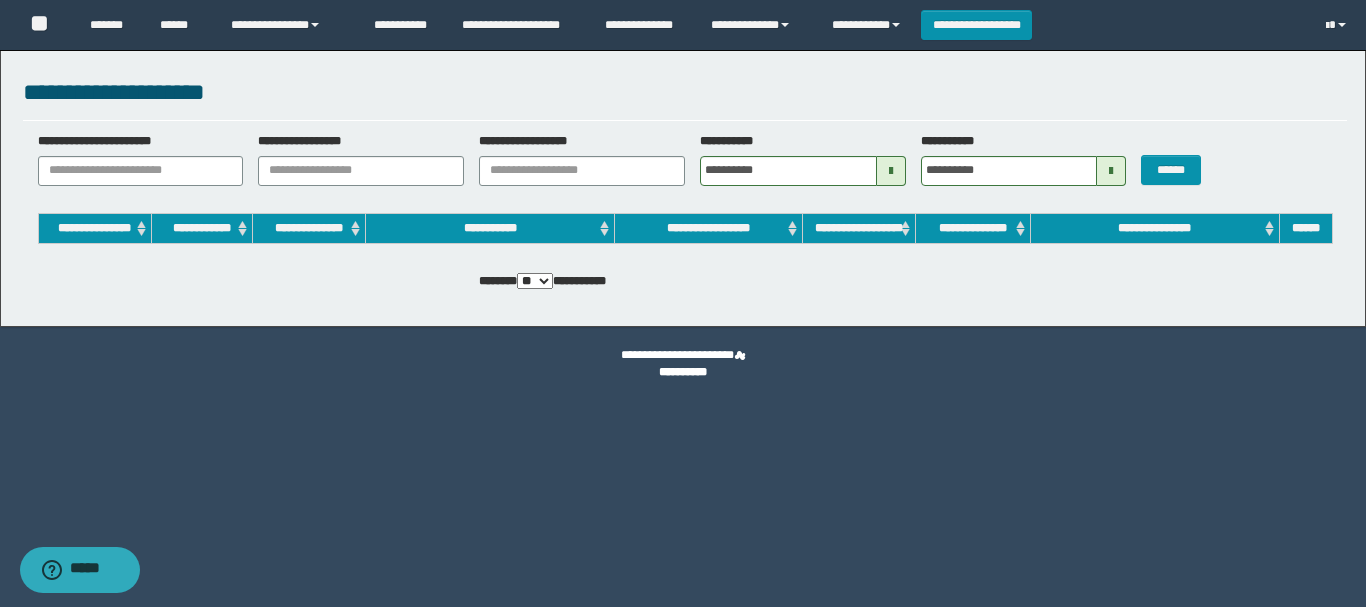 click on "**********" at bounding box center [685, 166] 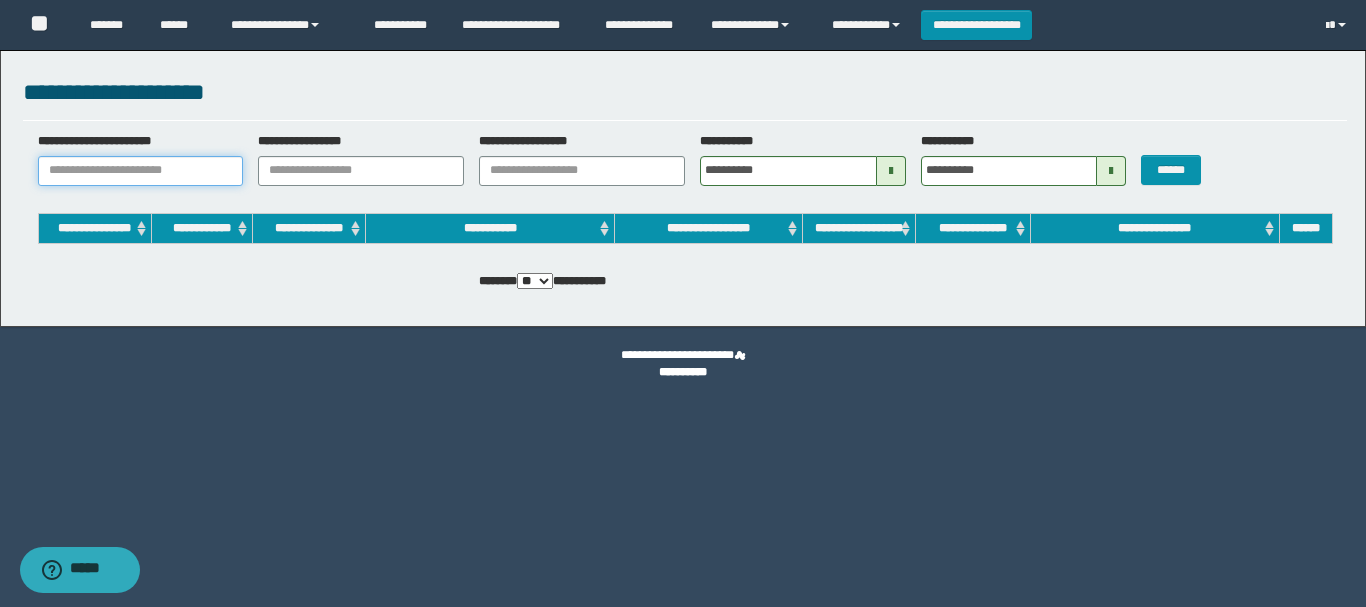 click on "**********" at bounding box center [141, 171] 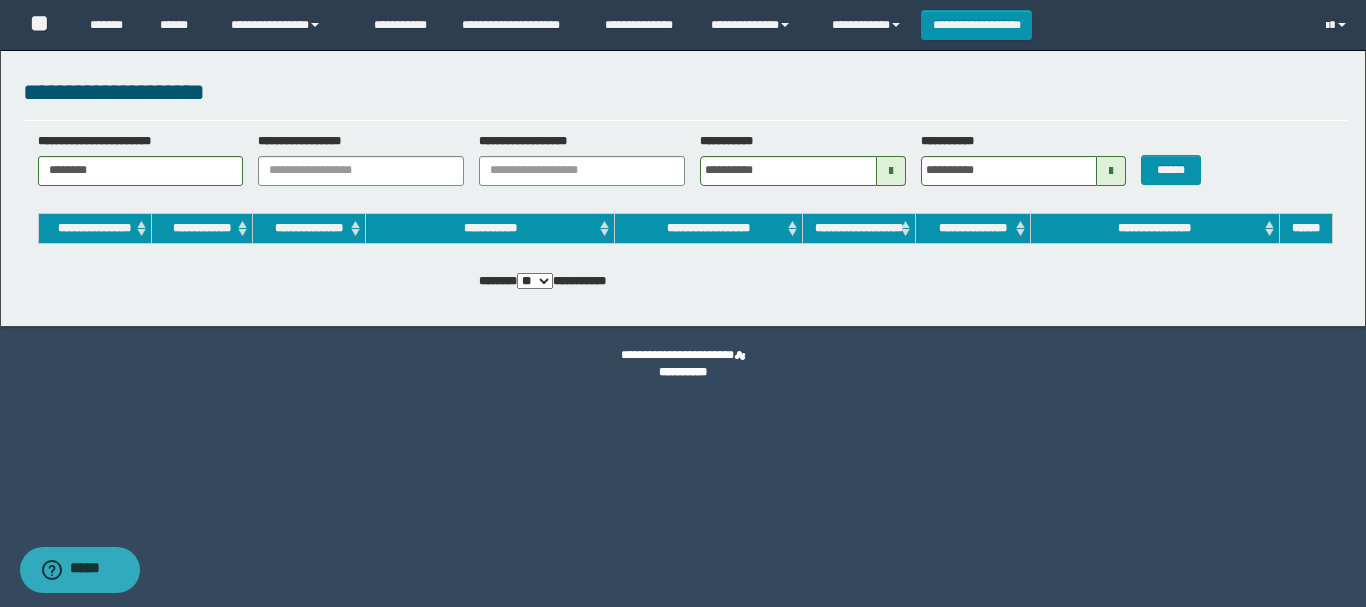 click on "**********" at bounding box center [683, 183] 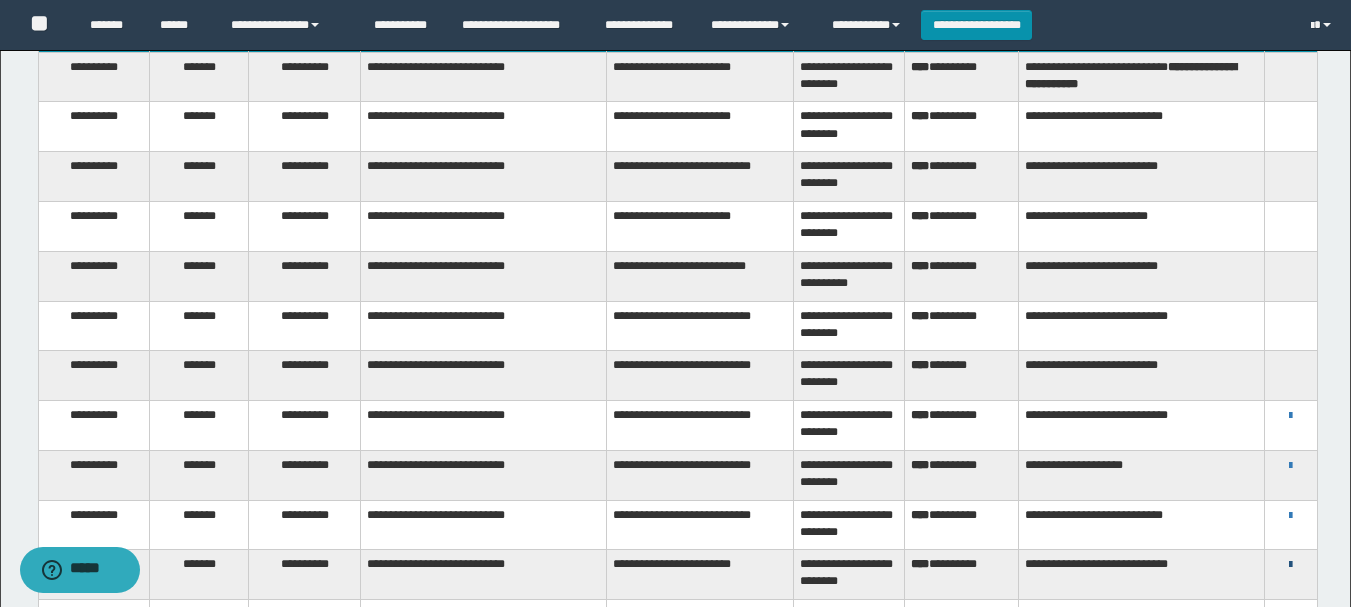 scroll, scrollTop: 300, scrollLeft: 0, axis: vertical 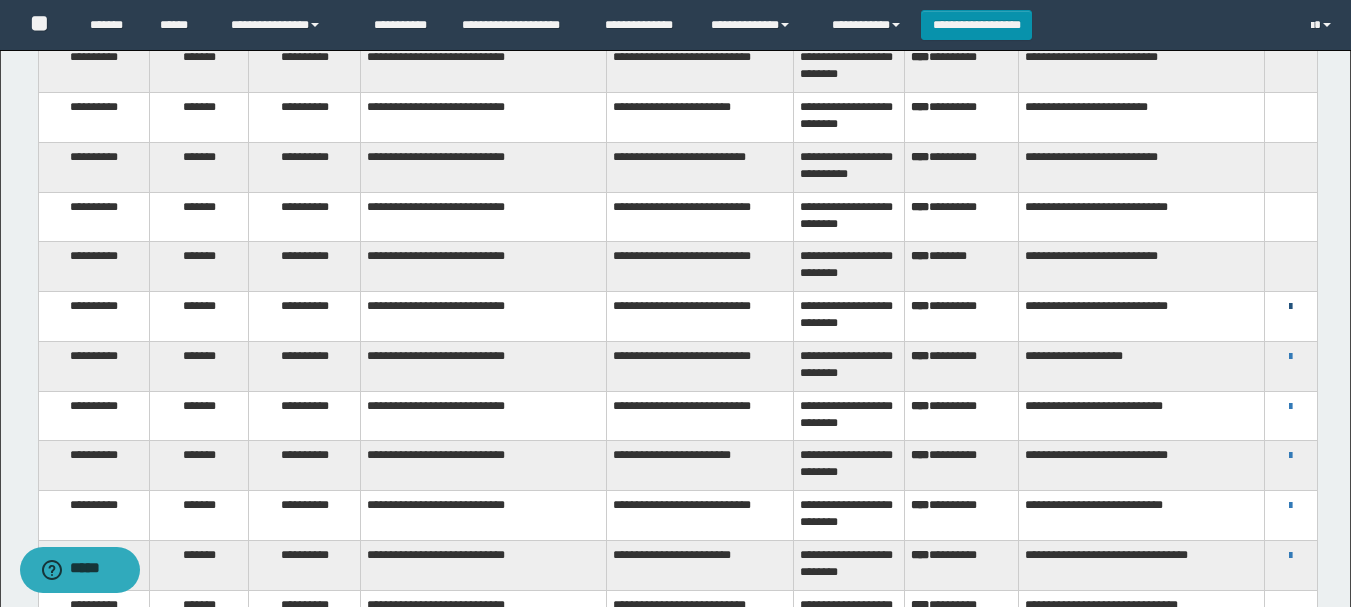 click at bounding box center (1290, 307) 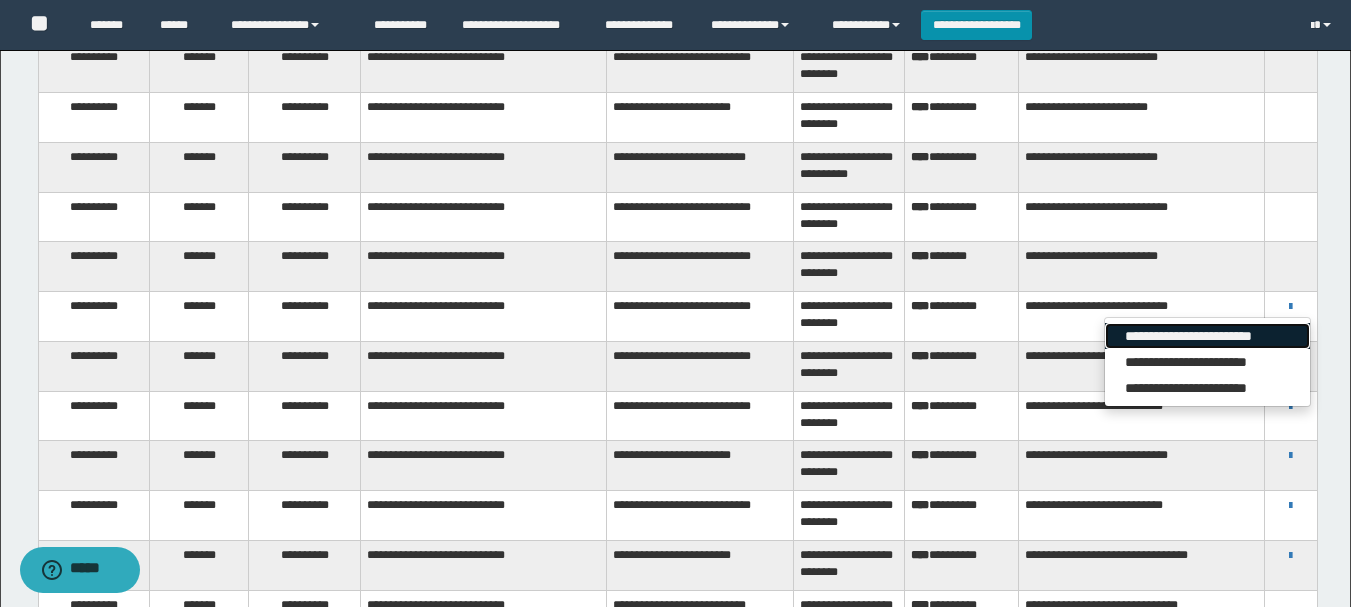 click on "**********" at bounding box center [1207, 336] 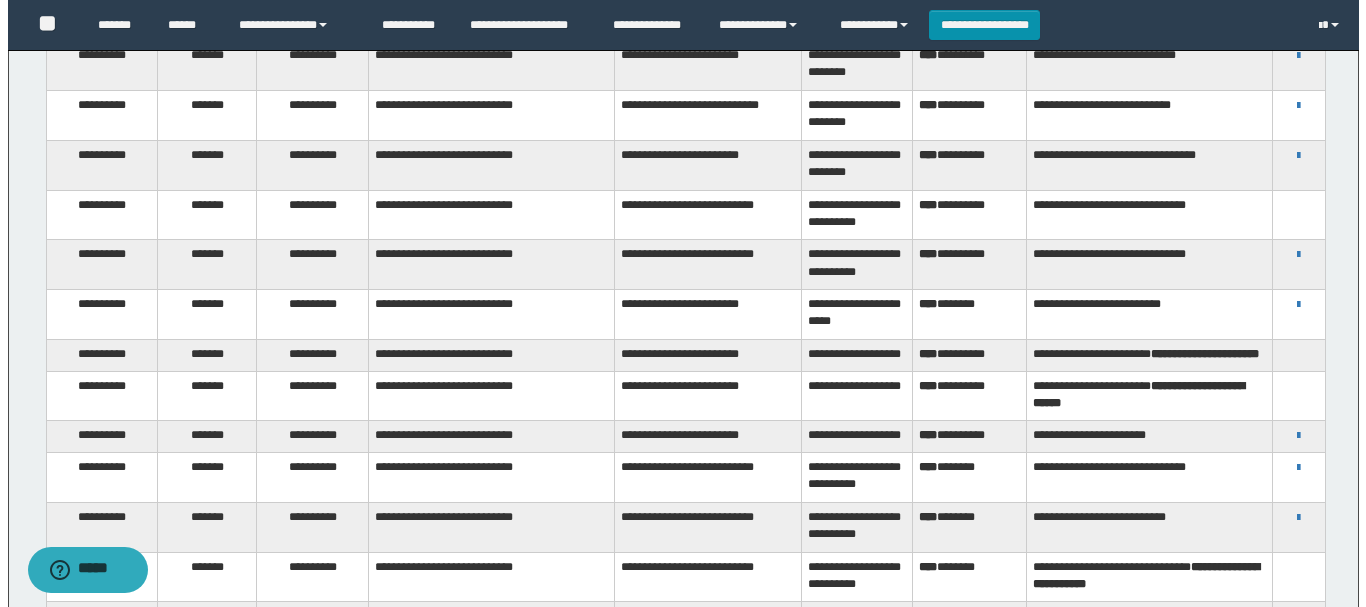 scroll, scrollTop: 0, scrollLeft: 0, axis: both 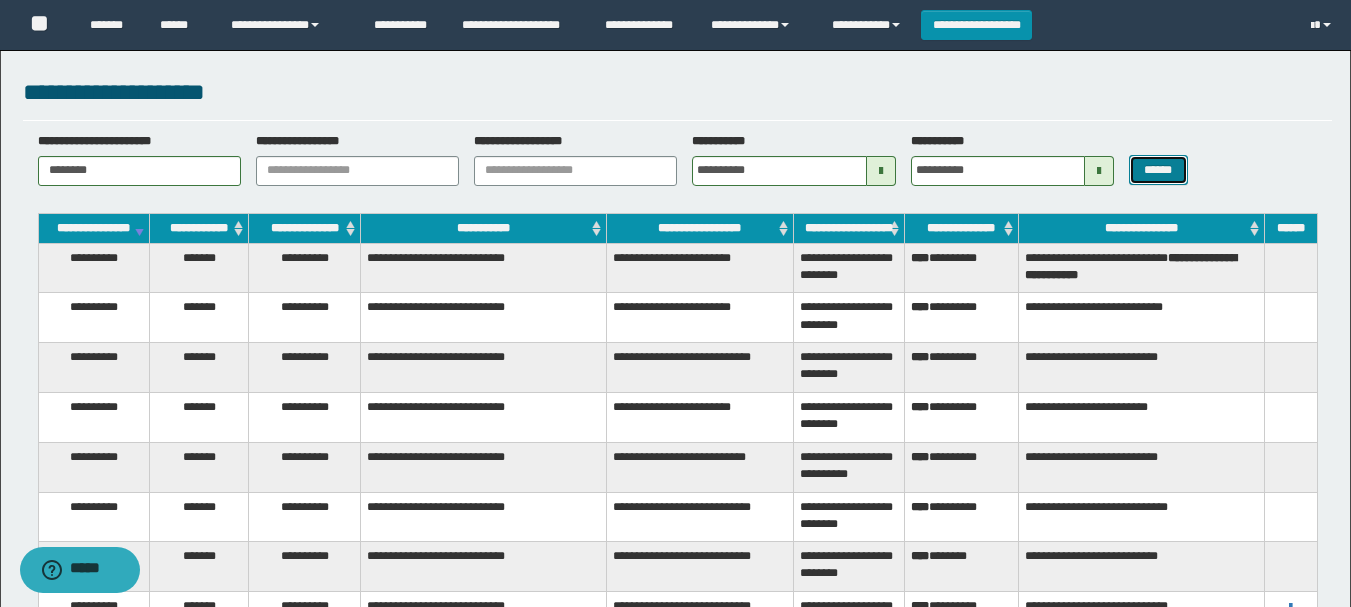 click on "******" at bounding box center (1158, 170) 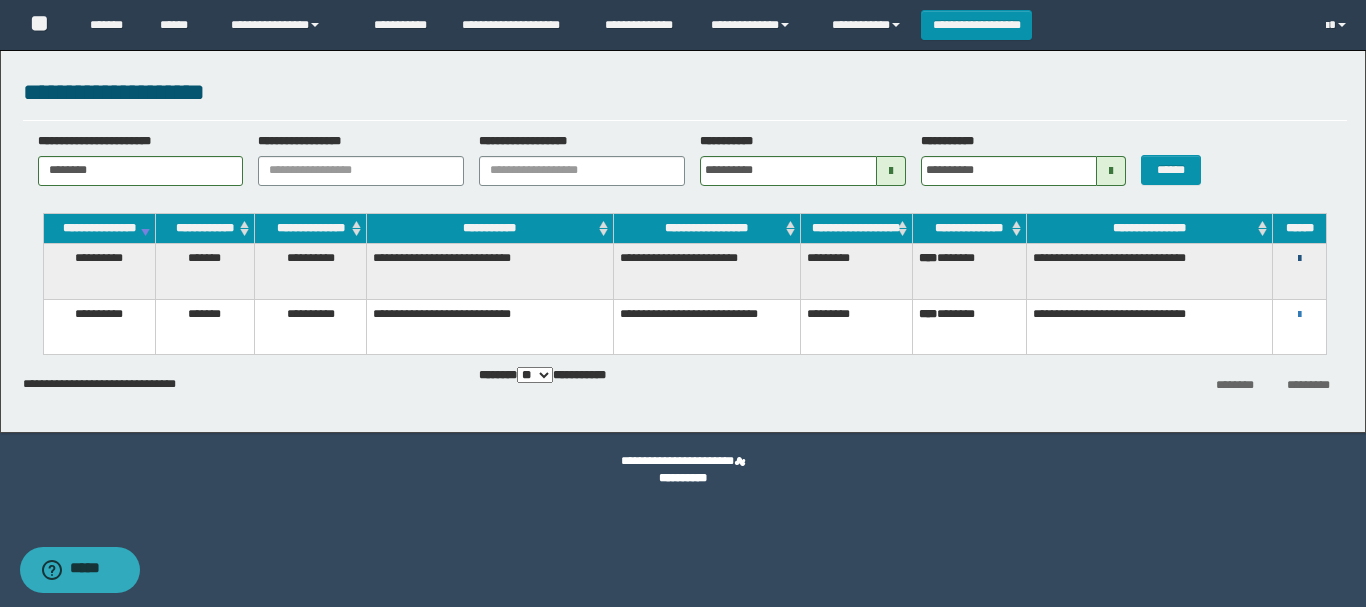 click at bounding box center (1299, 259) 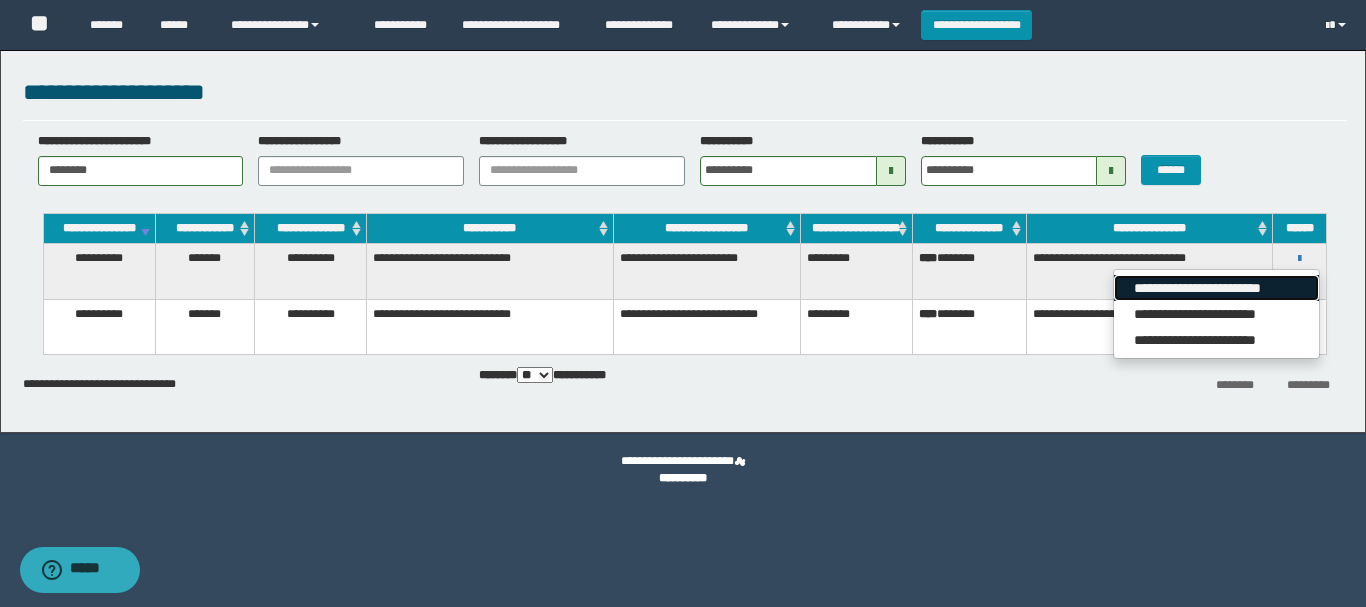 click on "**********" at bounding box center [1216, 288] 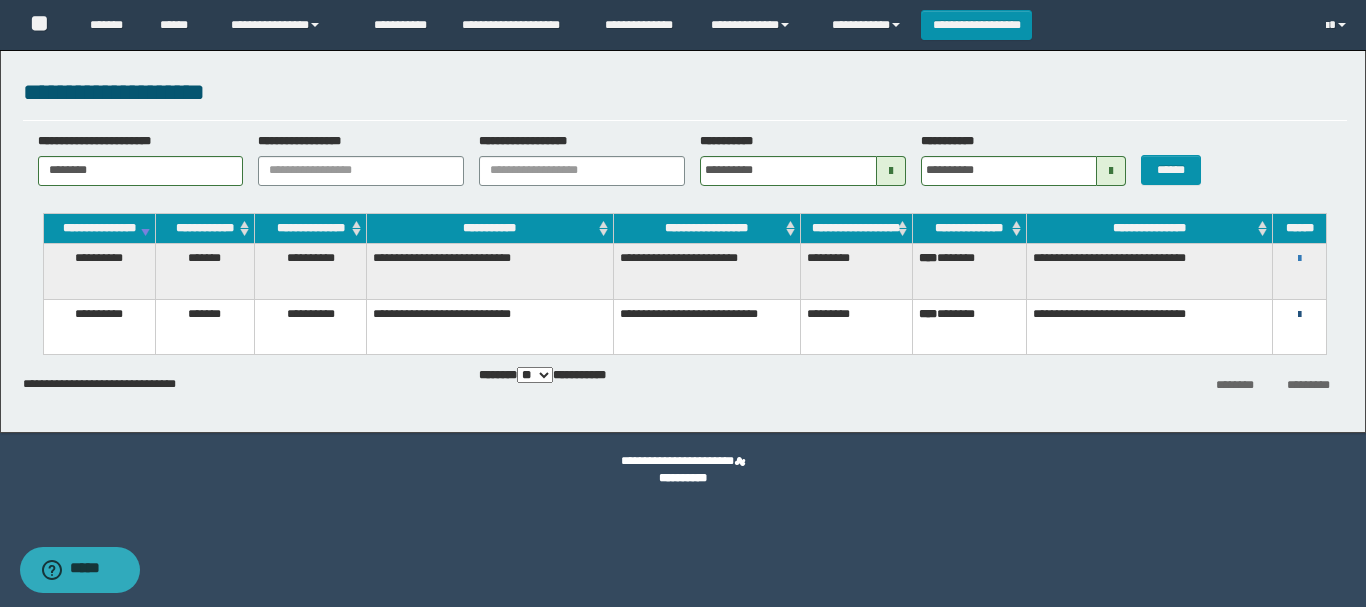 click at bounding box center (1299, 315) 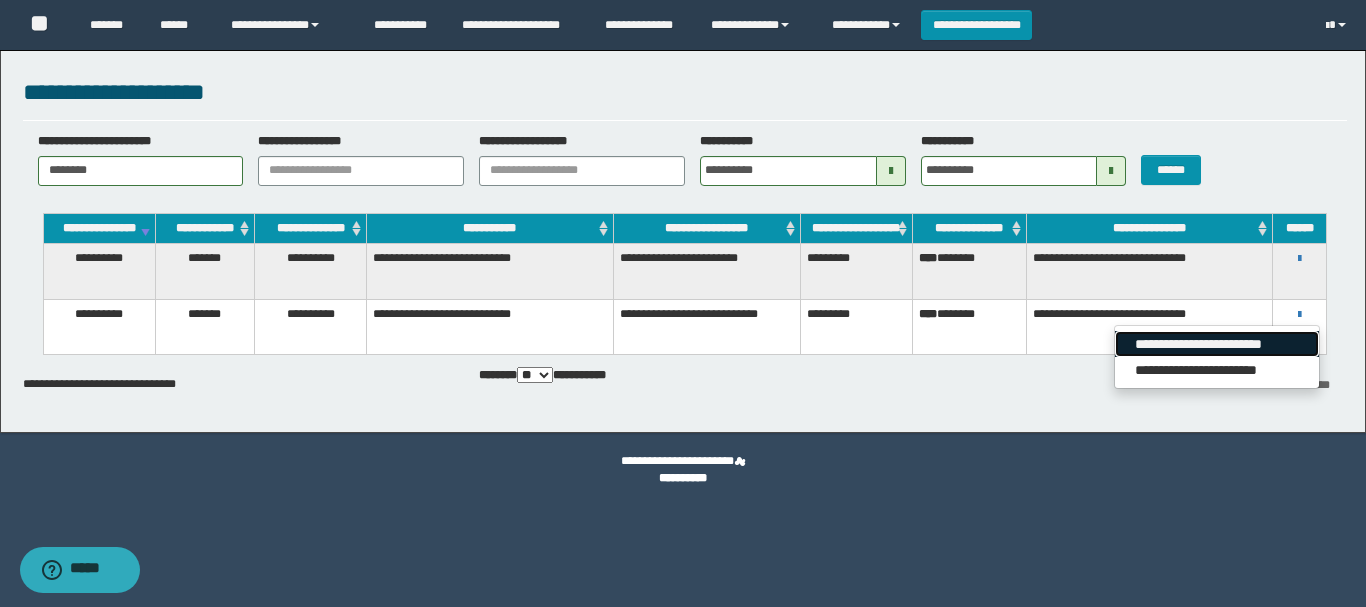 click on "**********" at bounding box center (1216, 344) 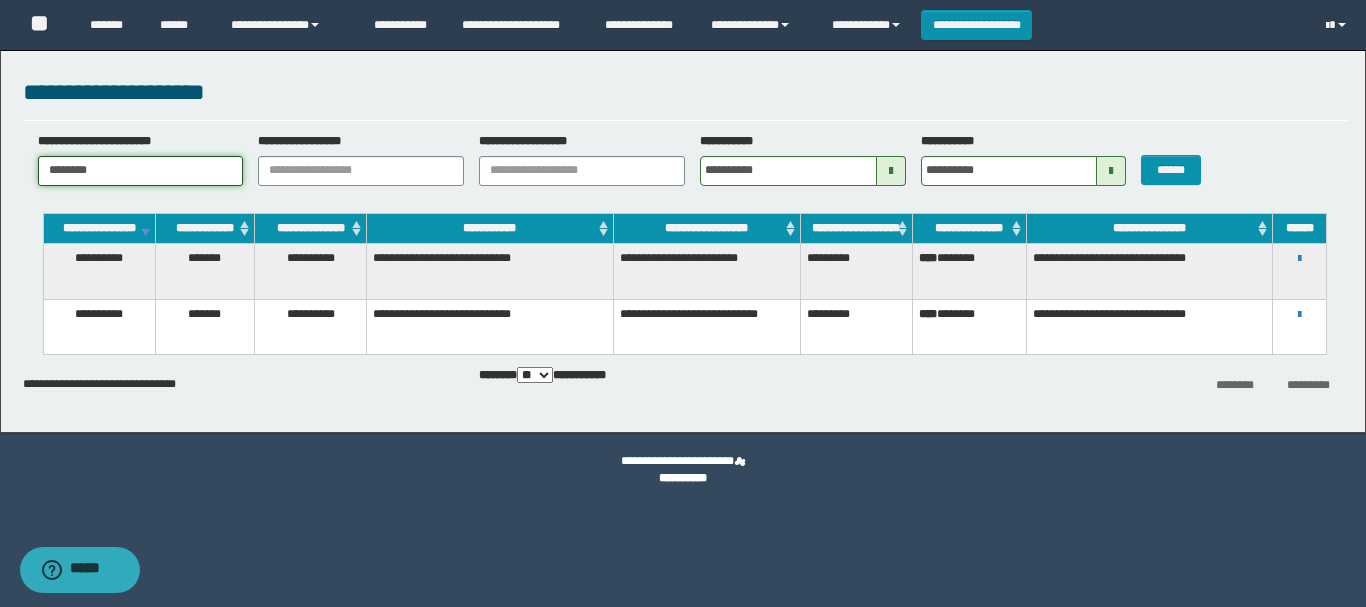 drag, startPoint x: 116, startPoint y: 183, endPoint x: 669, endPoint y: 159, distance: 553.52057 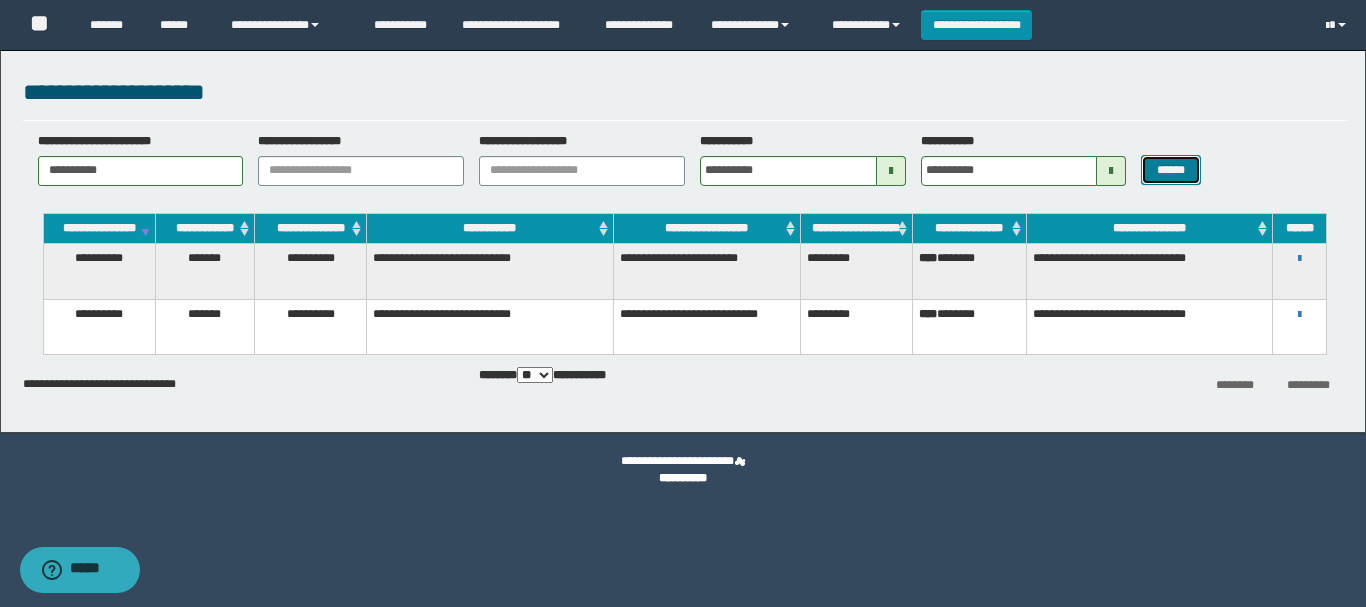 click on "******" at bounding box center (1170, 170) 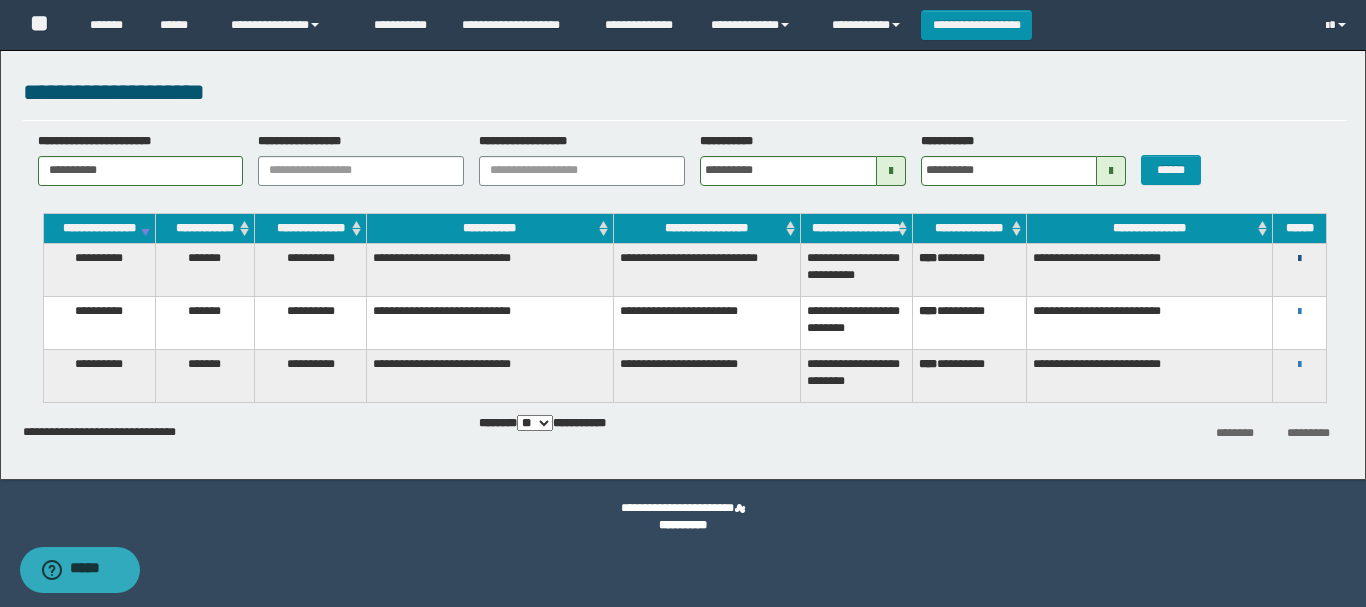 click at bounding box center [1299, 259] 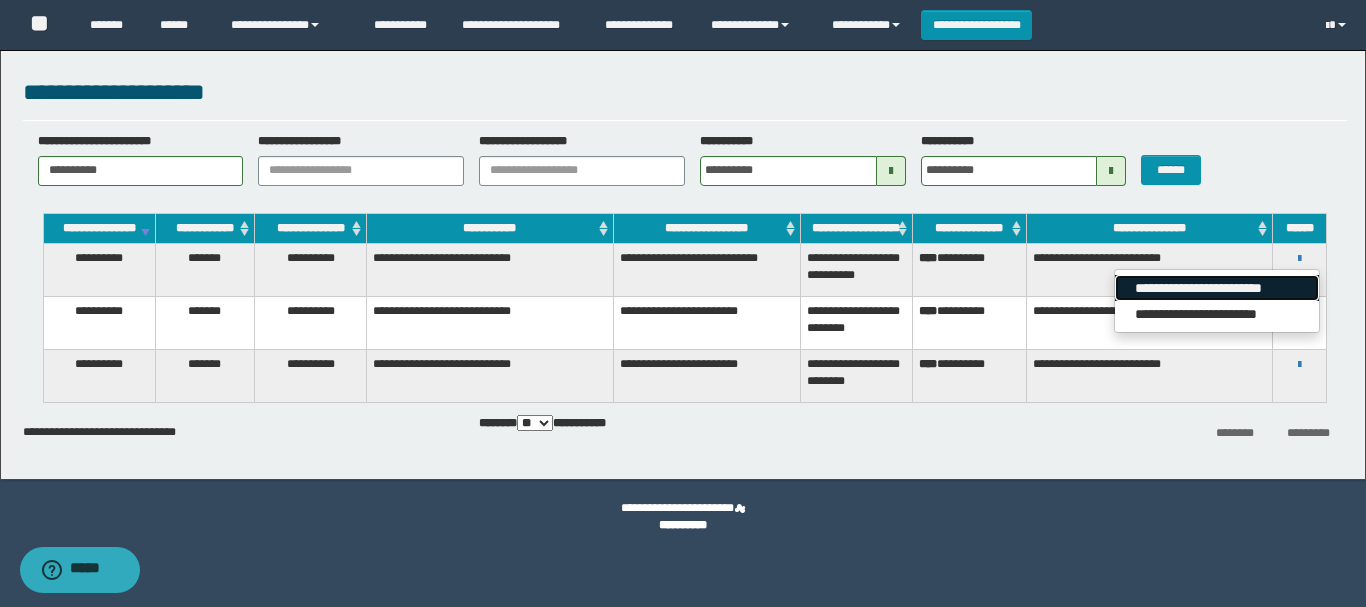 click on "**********" at bounding box center (1216, 288) 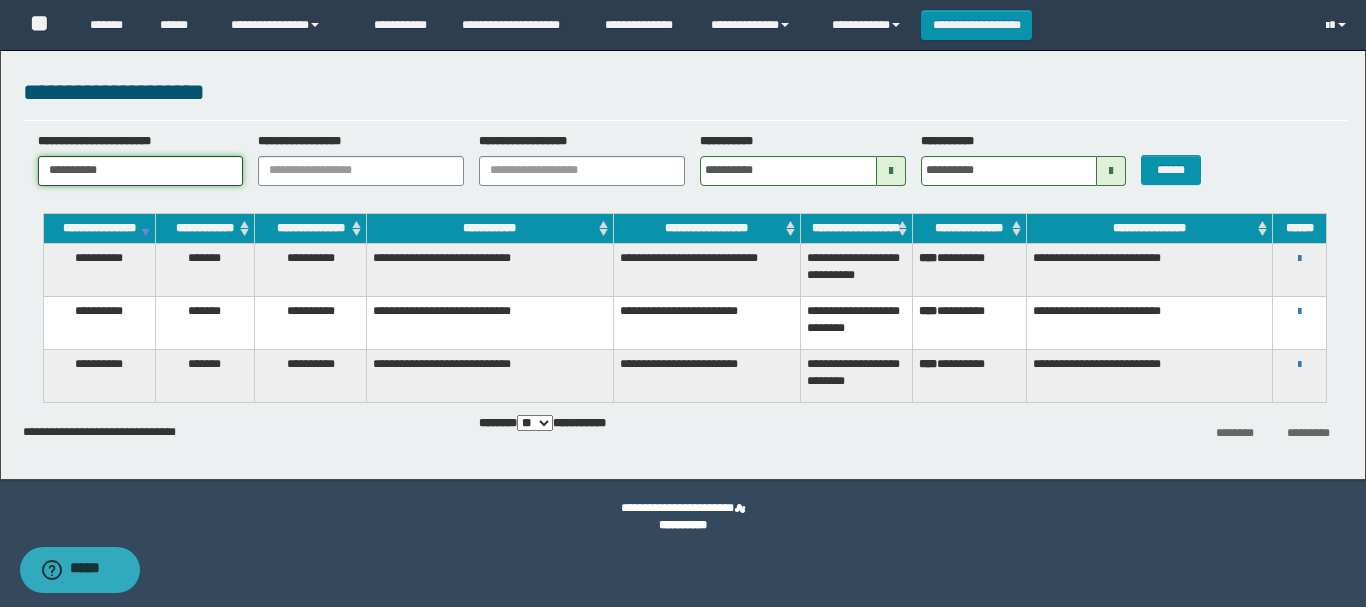 drag, startPoint x: 116, startPoint y: 161, endPoint x: 0, endPoint y: 145, distance: 117.09825 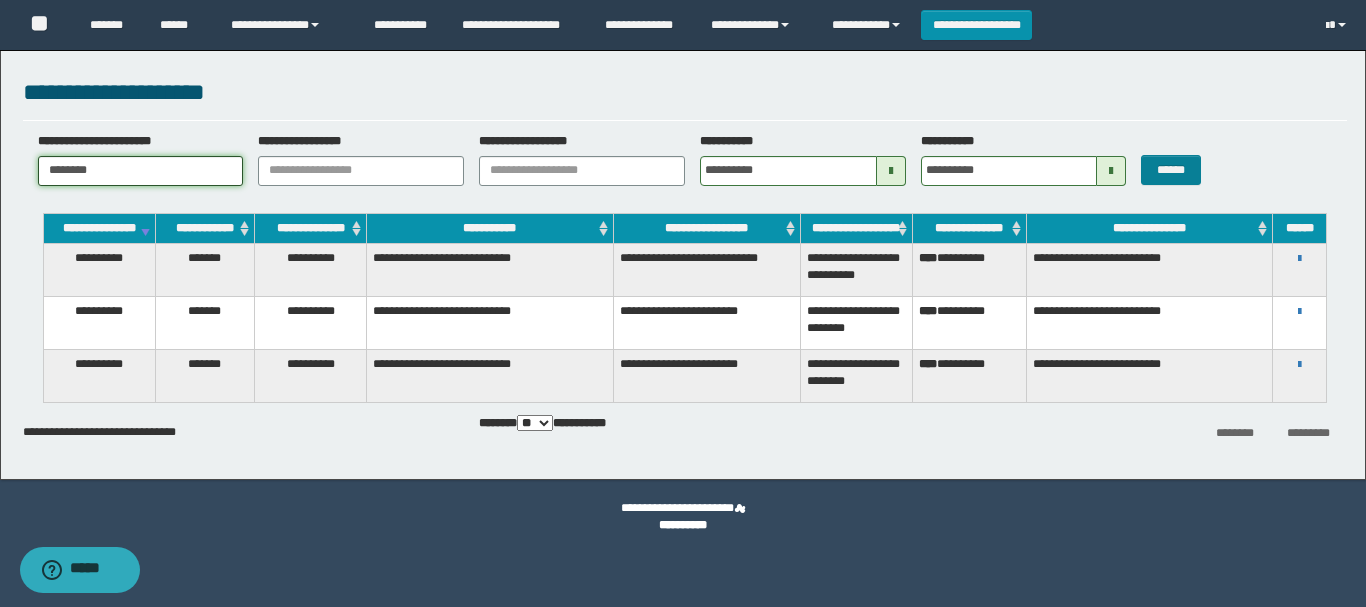 type on "********" 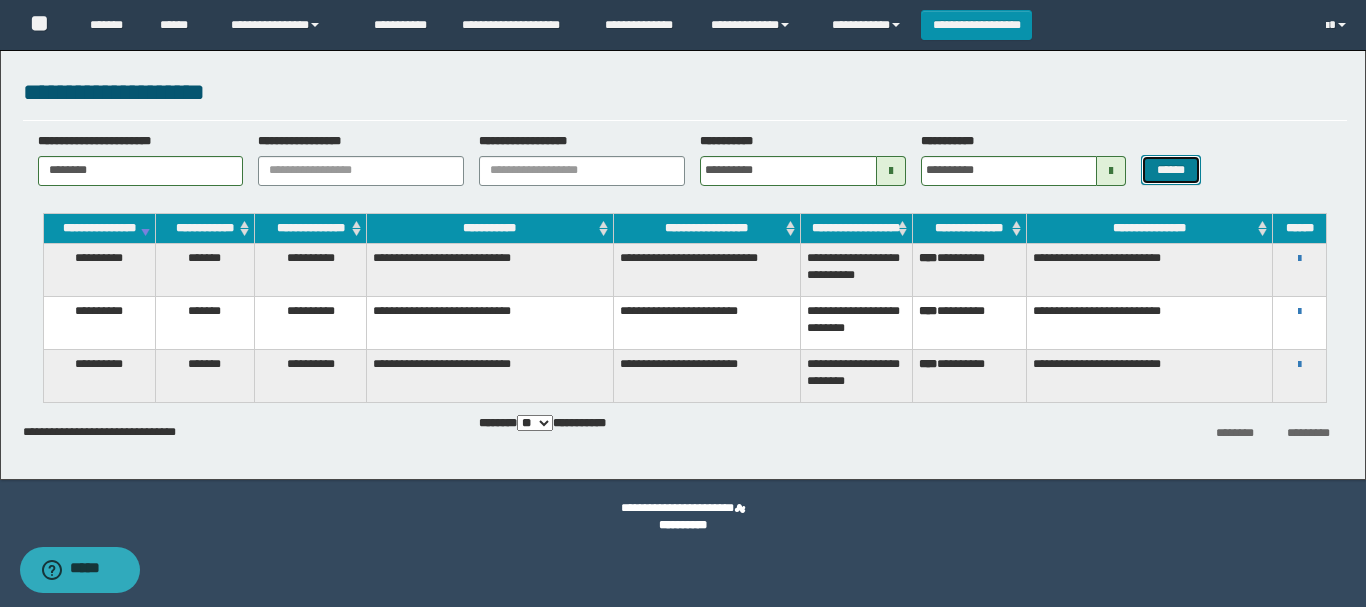 click on "******" at bounding box center [1170, 170] 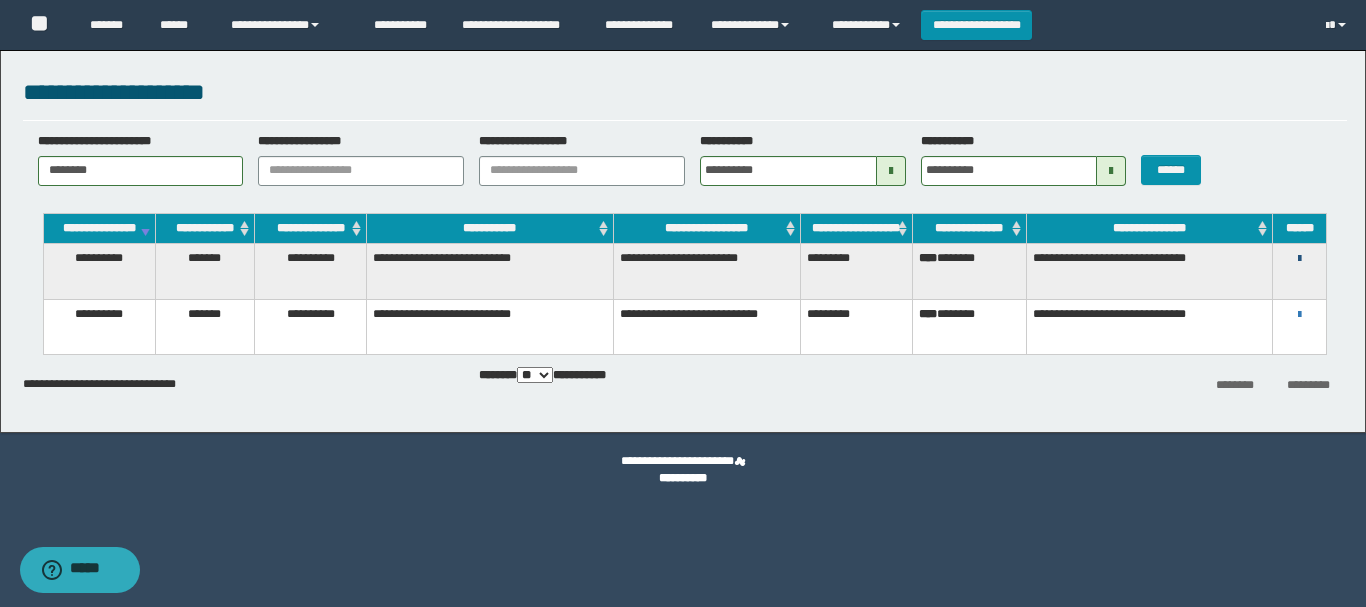 click at bounding box center [1299, 259] 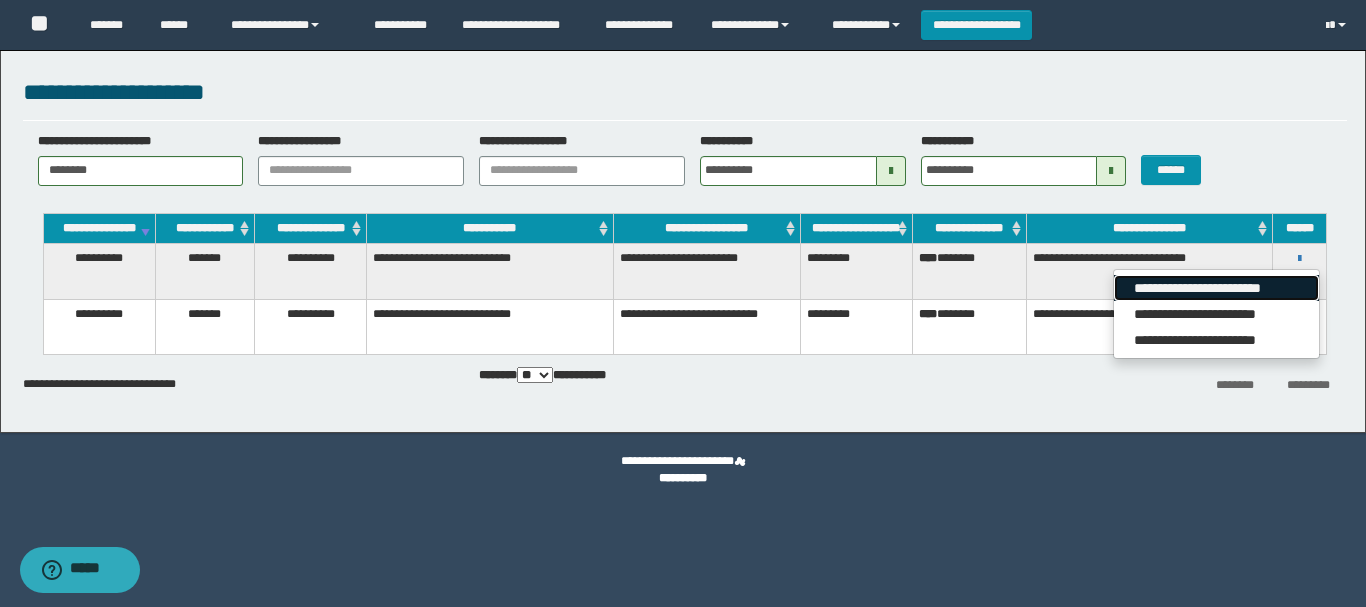 click on "**********" at bounding box center (1216, 288) 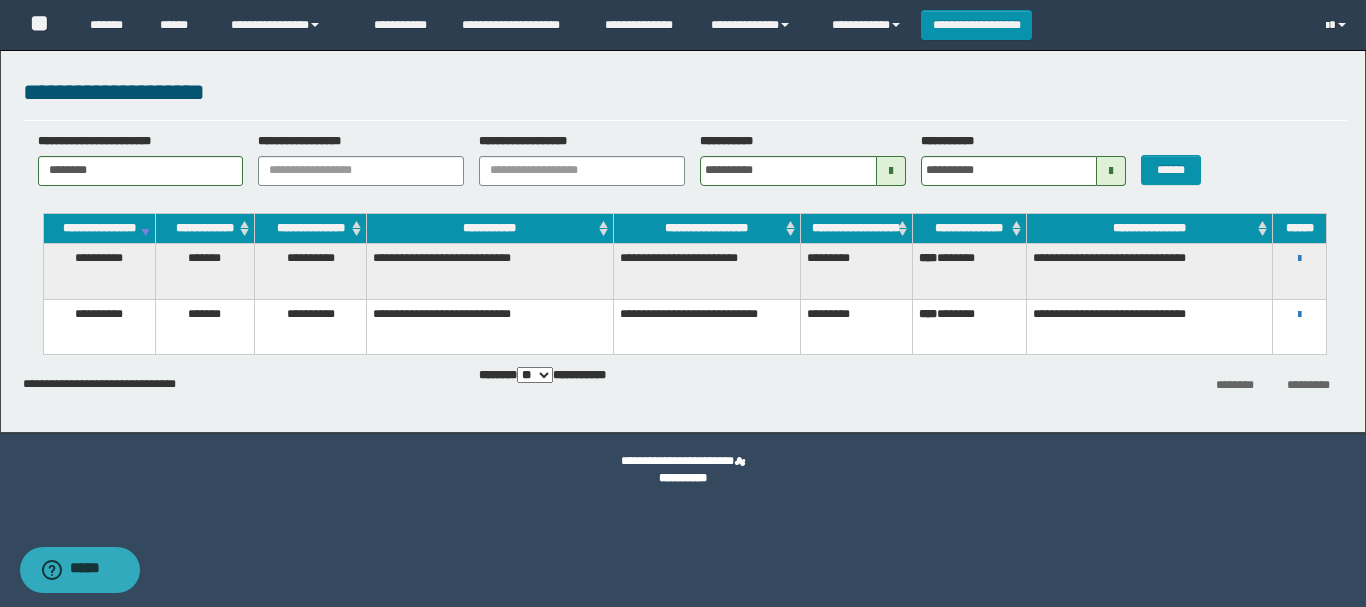 click on "**********" at bounding box center (1299, 314) 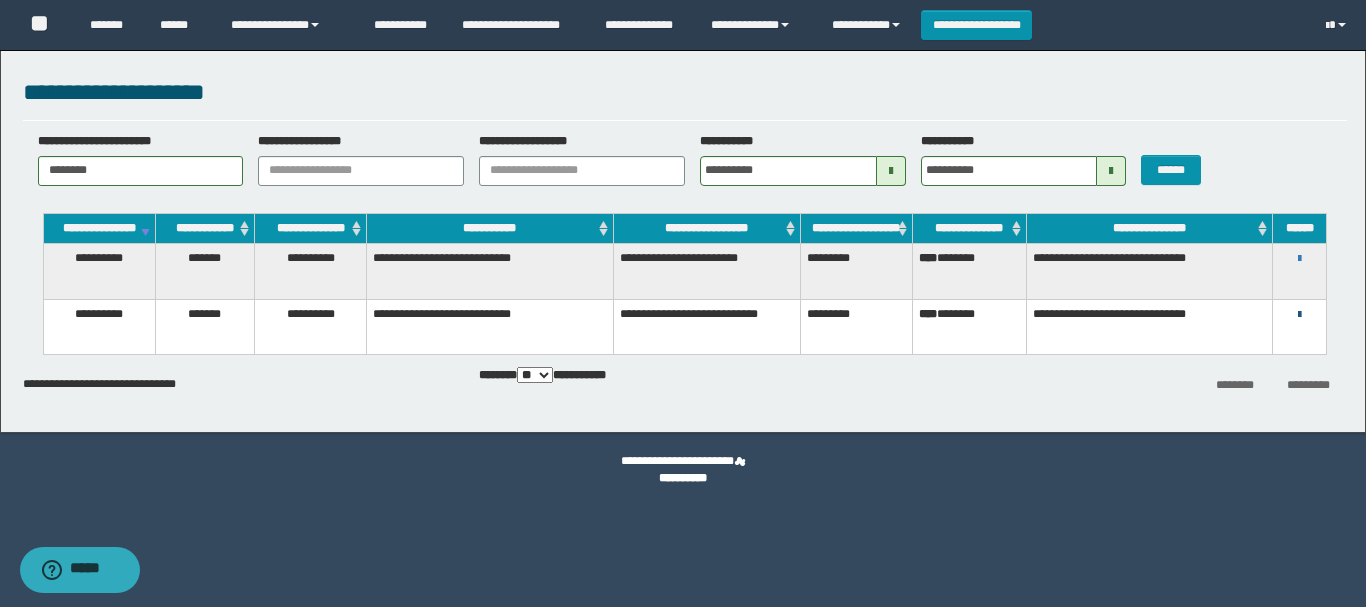 click at bounding box center (1299, 315) 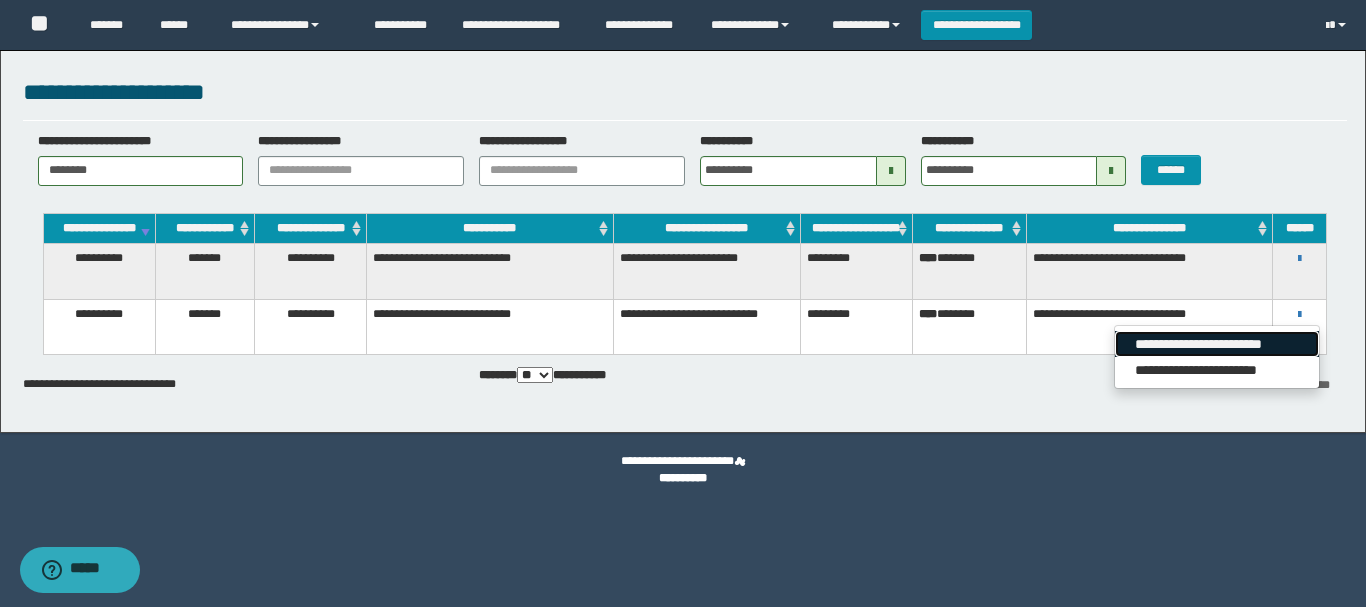 click on "**********" at bounding box center [1216, 344] 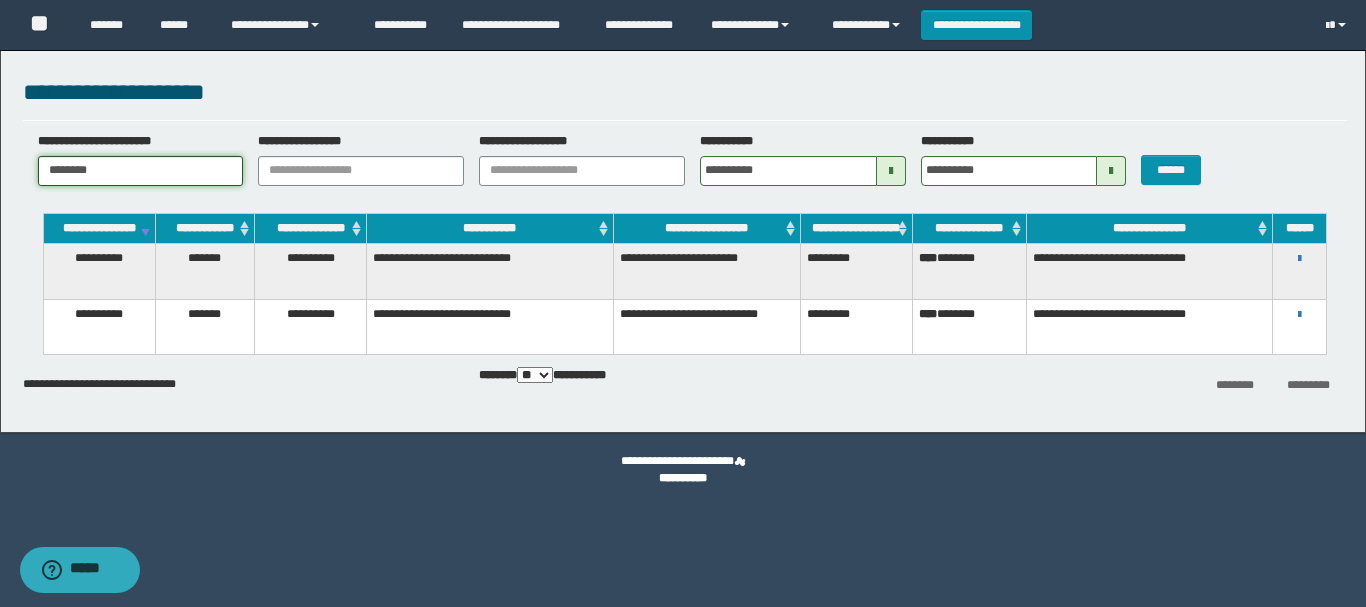 click on "********" at bounding box center [141, 171] 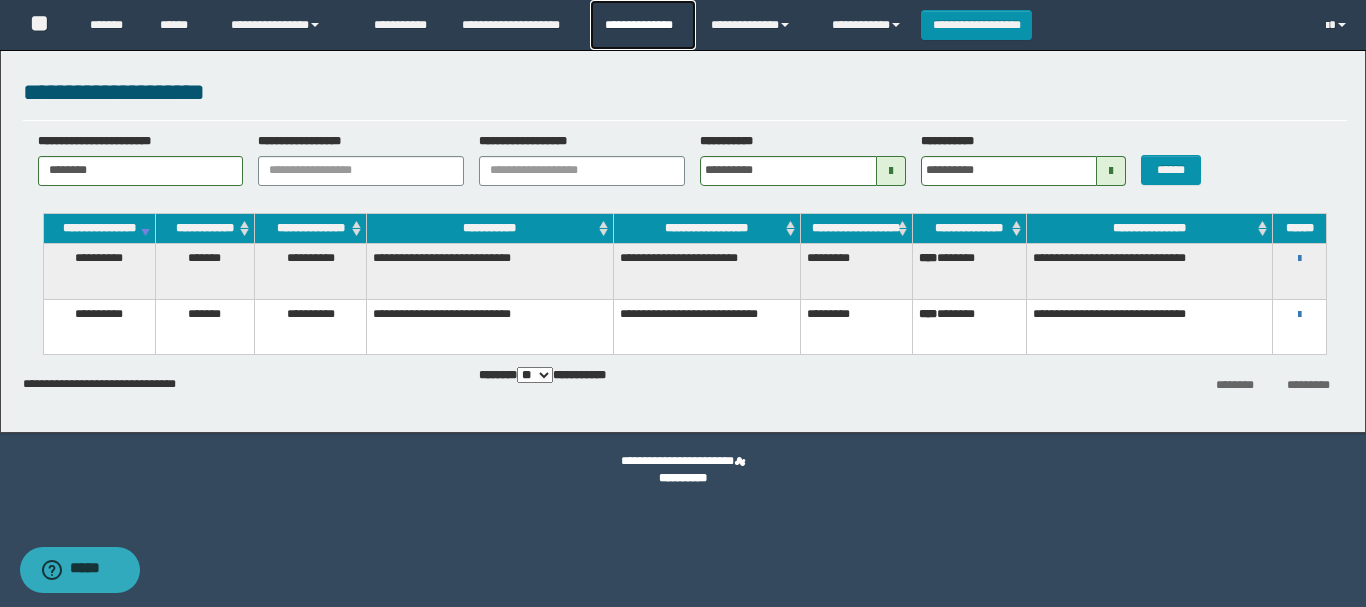 click on "**********" at bounding box center [642, 25] 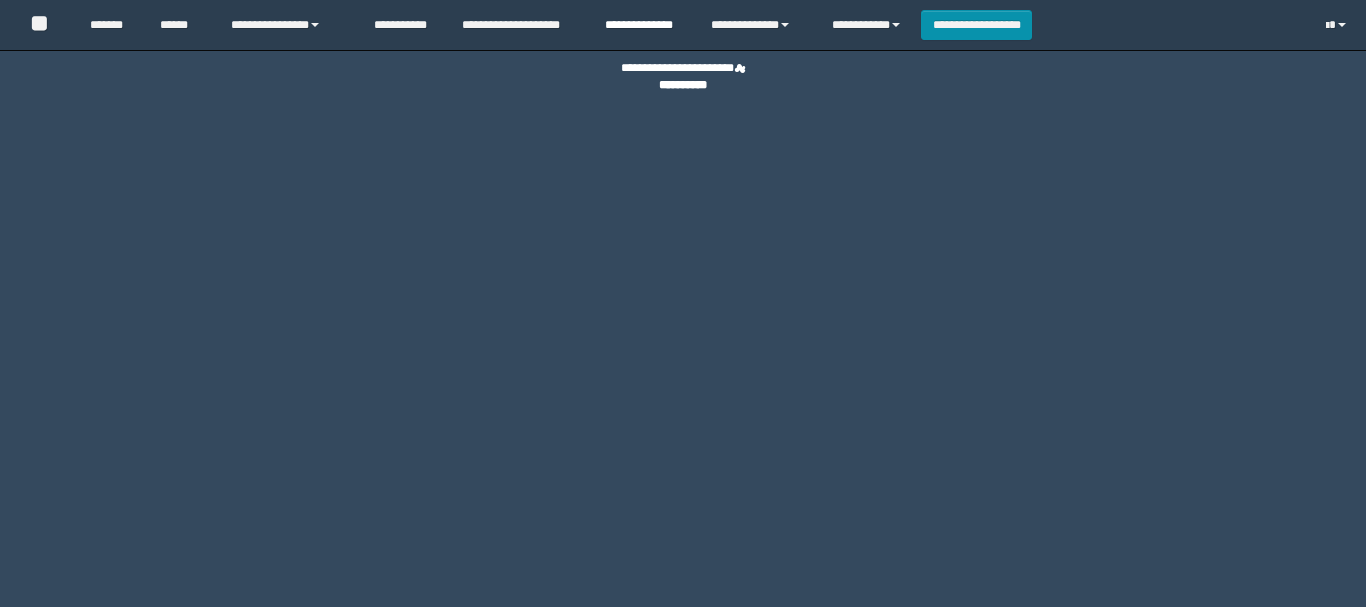 scroll, scrollTop: 0, scrollLeft: 0, axis: both 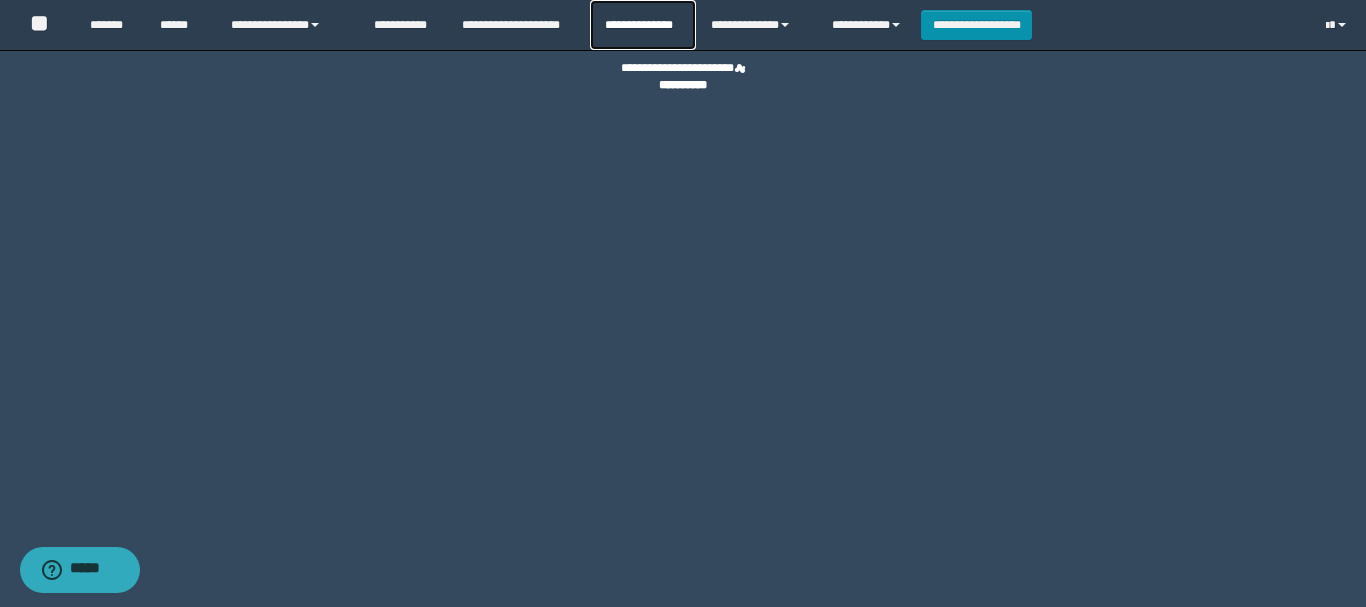 click on "**********" at bounding box center (642, 25) 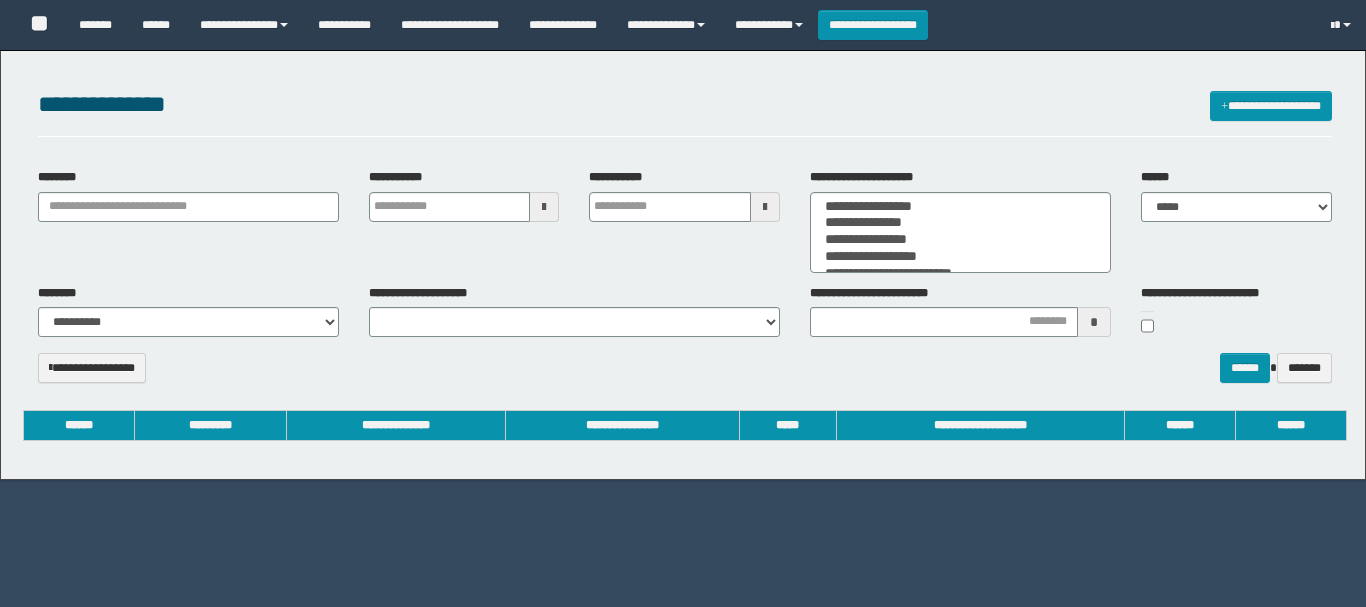 select 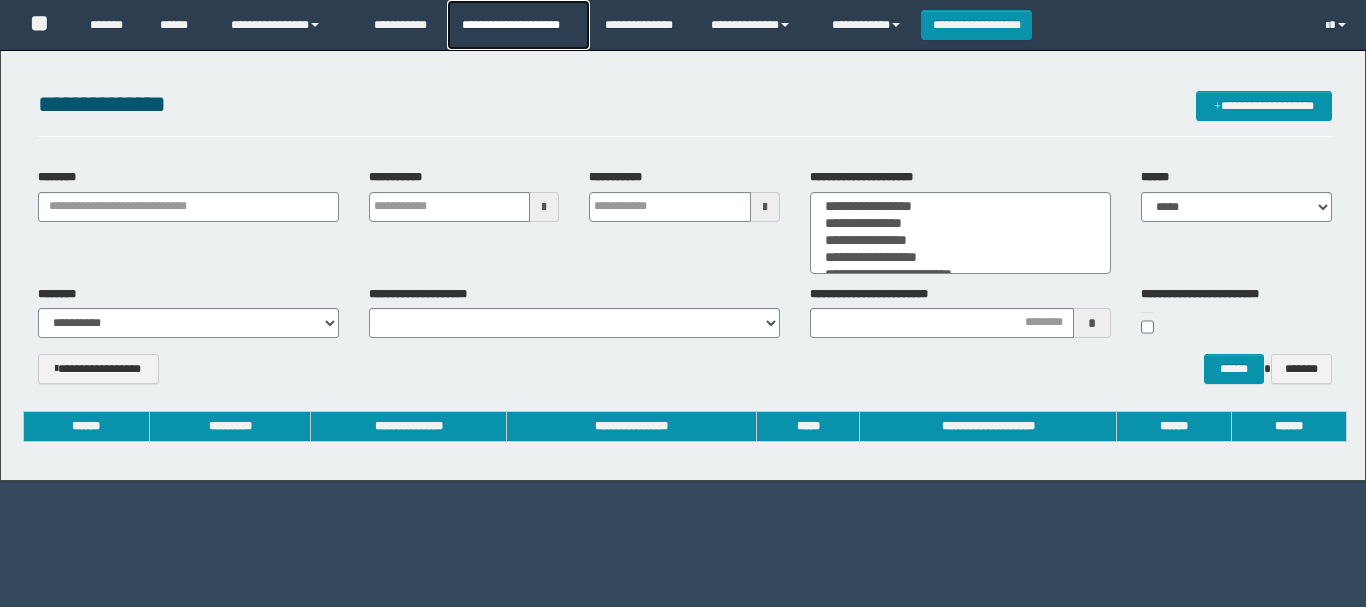 scroll, scrollTop: 0, scrollLeft: 0, axis: both 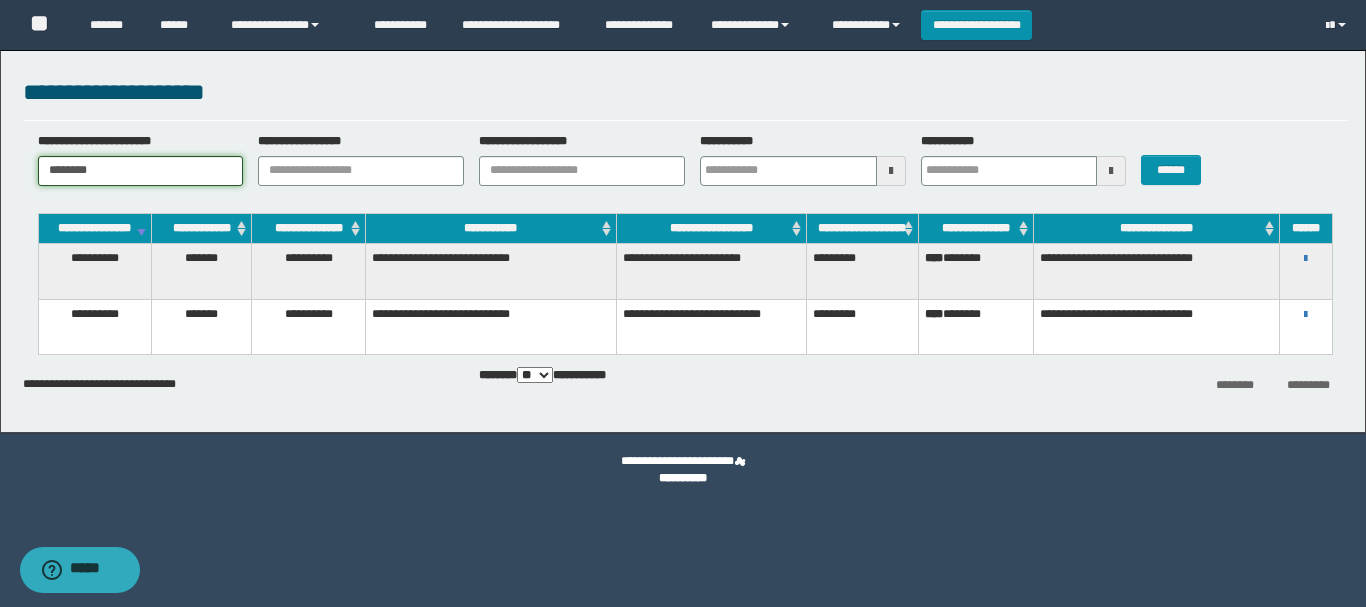 drag, startPoint x: 111, startPoint y: 166, endPoint x: -156, endPoint y: 165, distance: 267.00186 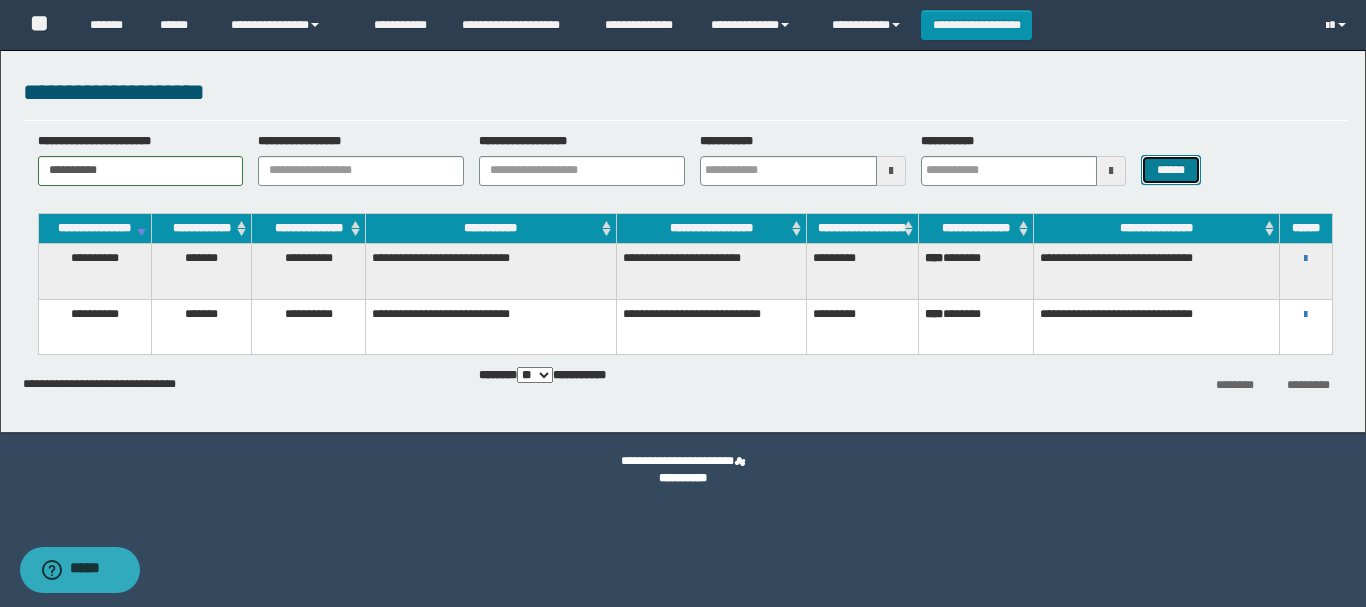 click on "******" at bounding box center (1170, 170) 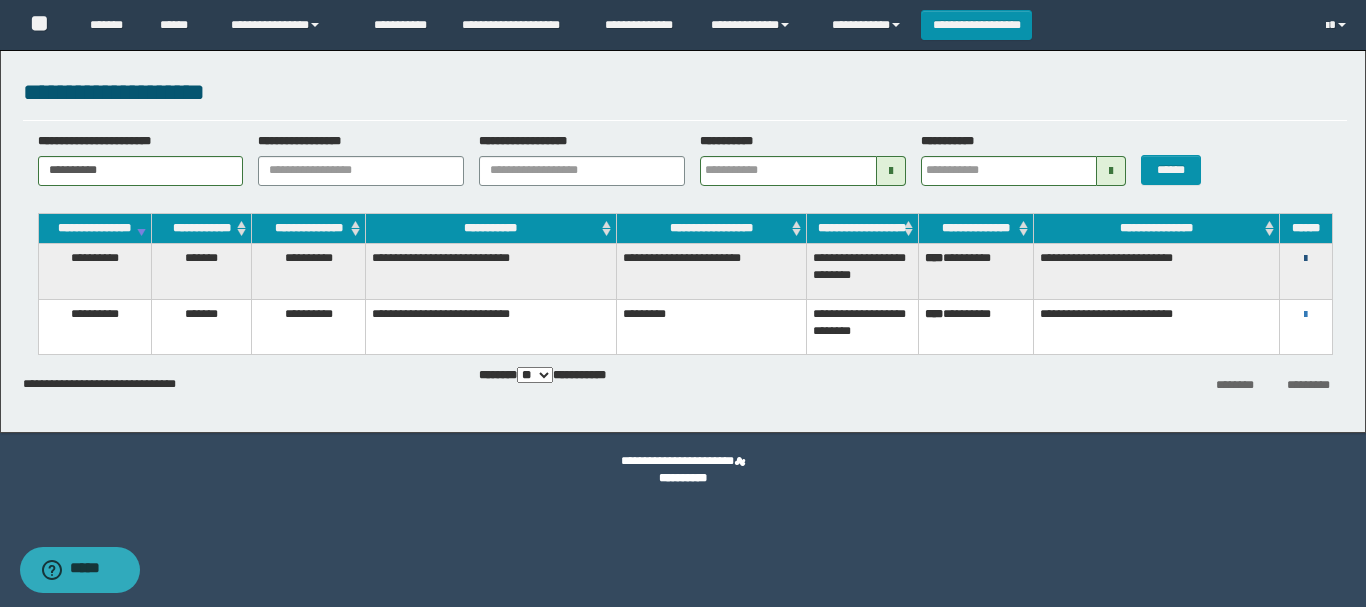 click at bounding box center (1305, 259) 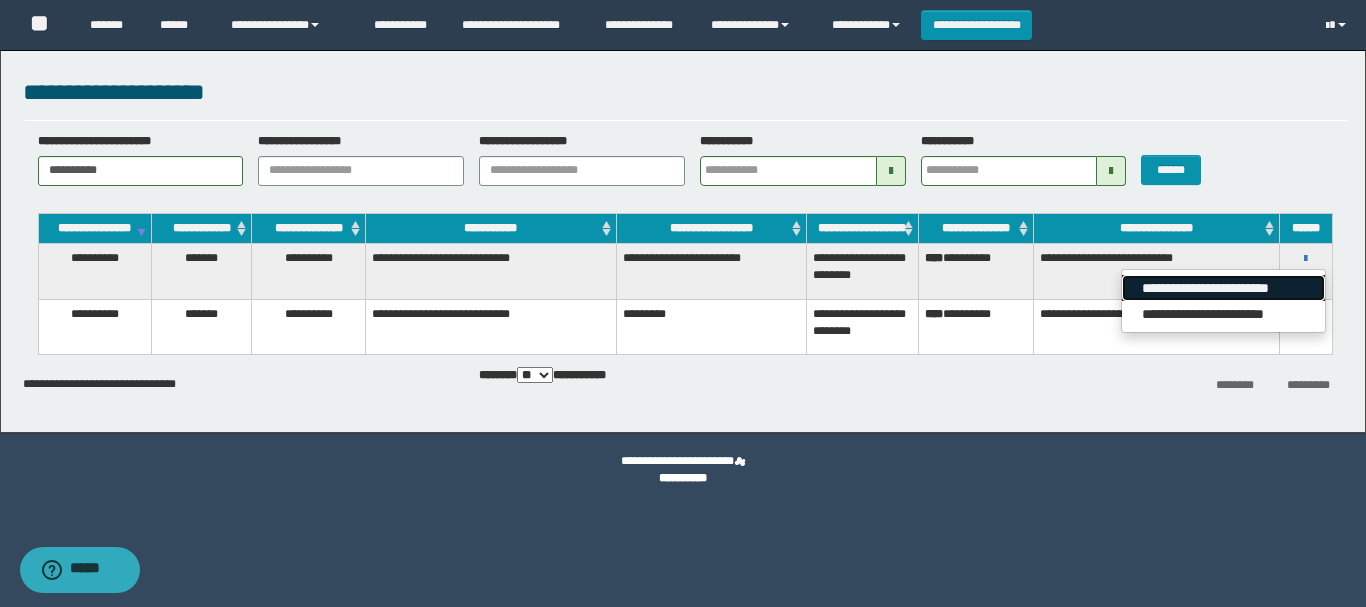 click on "**********" at bounding box center (1223, 288) 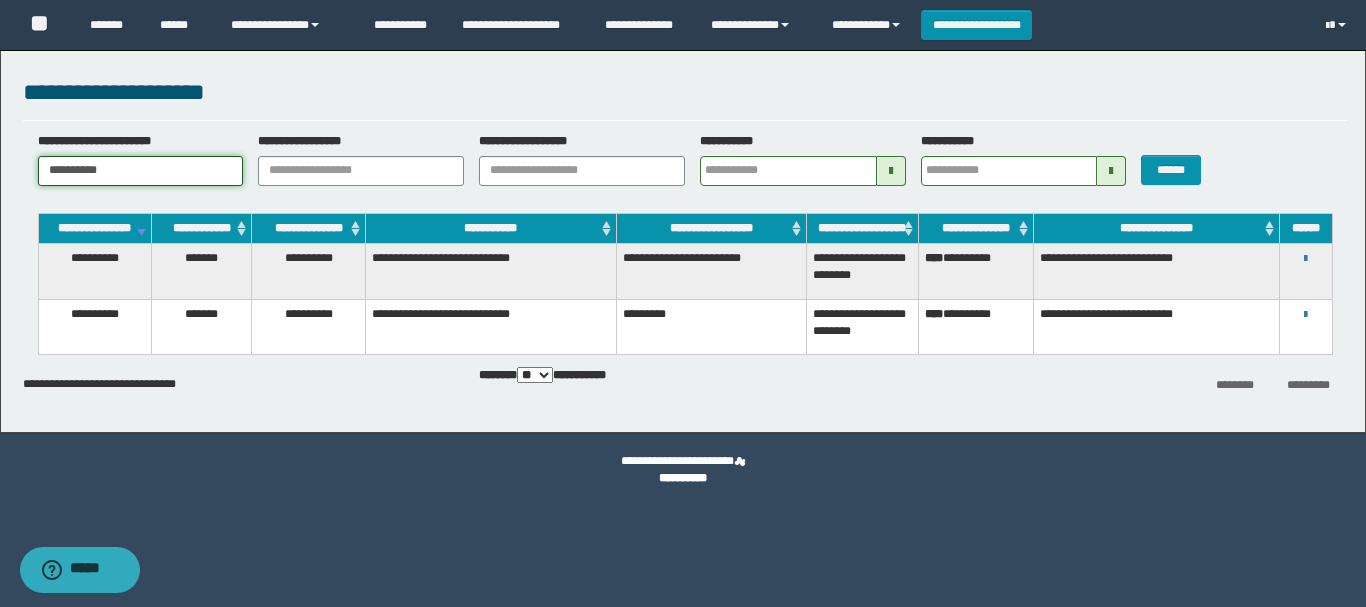 drag, startPoint x: 31, startPoint y: 159, endPoint x: -41, endPoint y: 172, distance: 73.1642 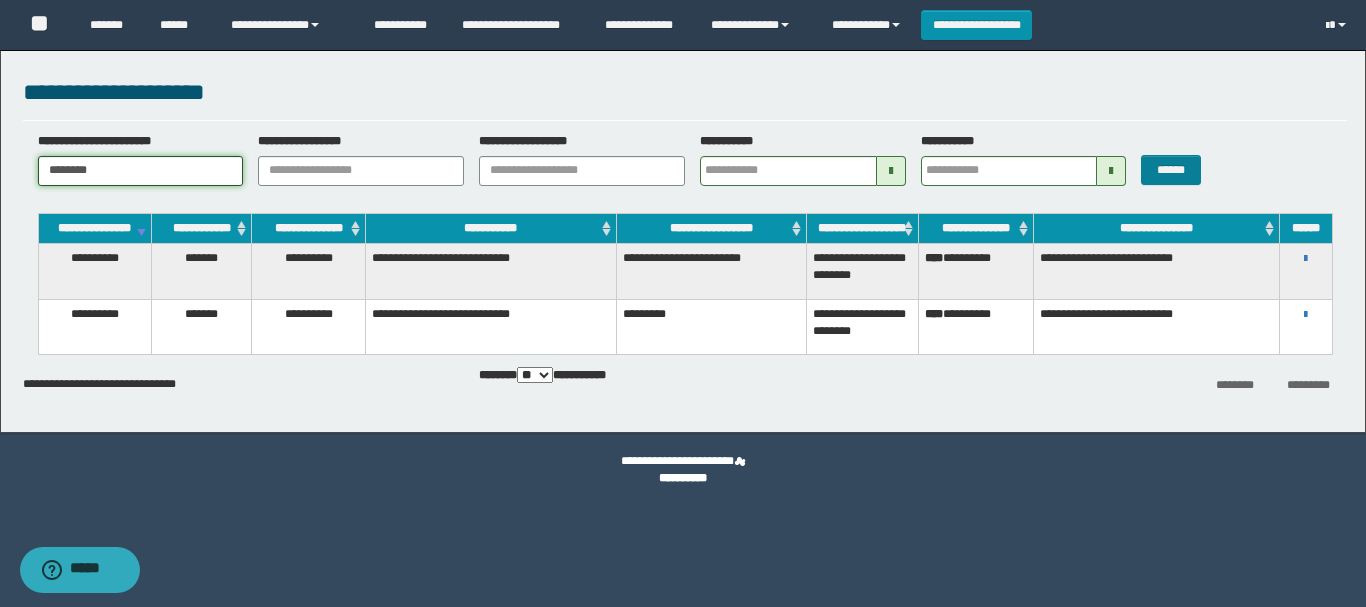 type on "********" 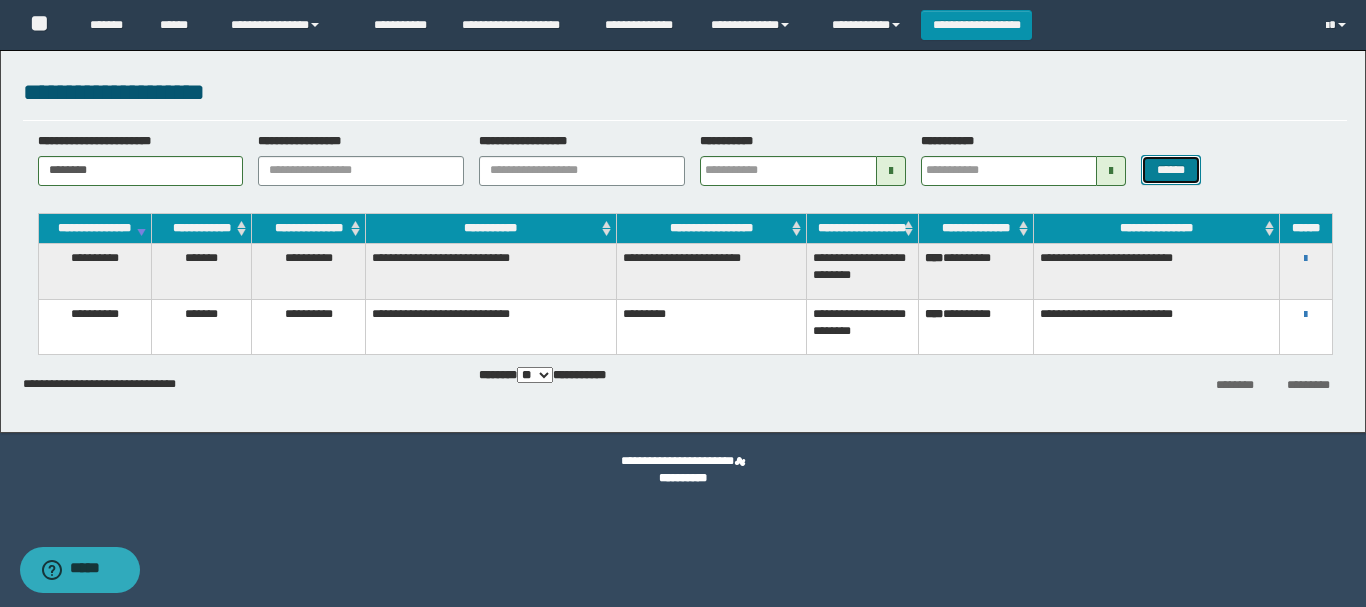click on "******" at bounding box center [1170, 170] 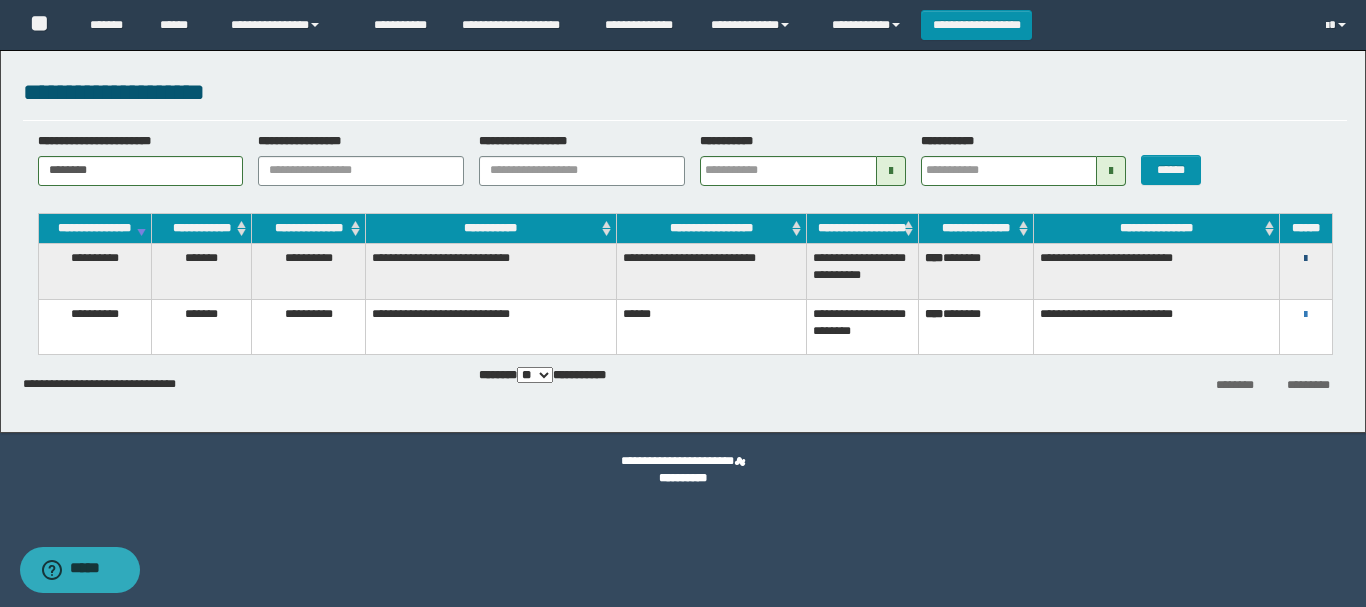 click at bounding box center [1305, 259] 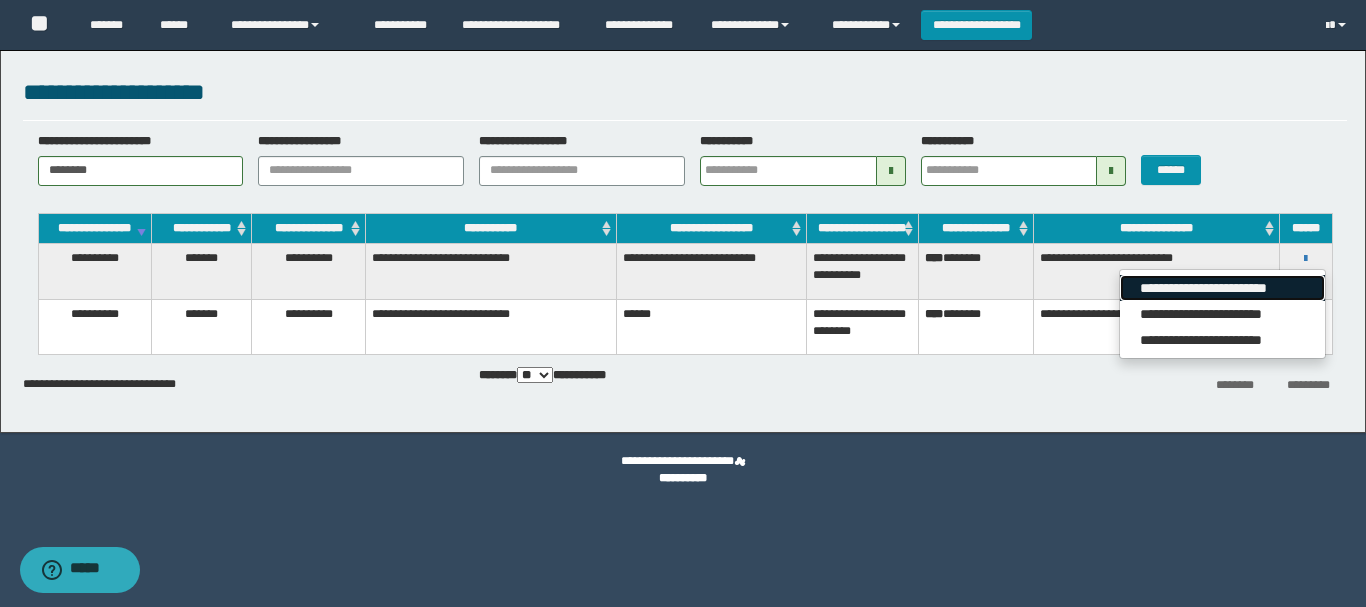 click on "**********" at bounding box center [1222, 288] 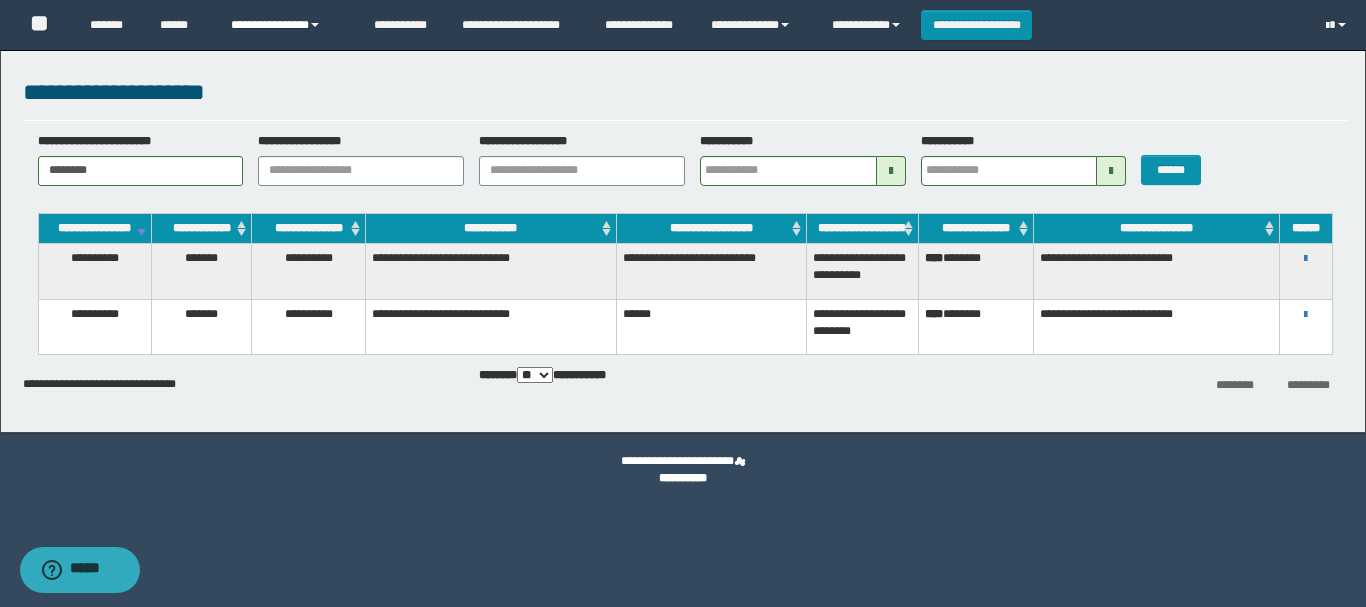 click on "**********" at bounding box center [287, 25] 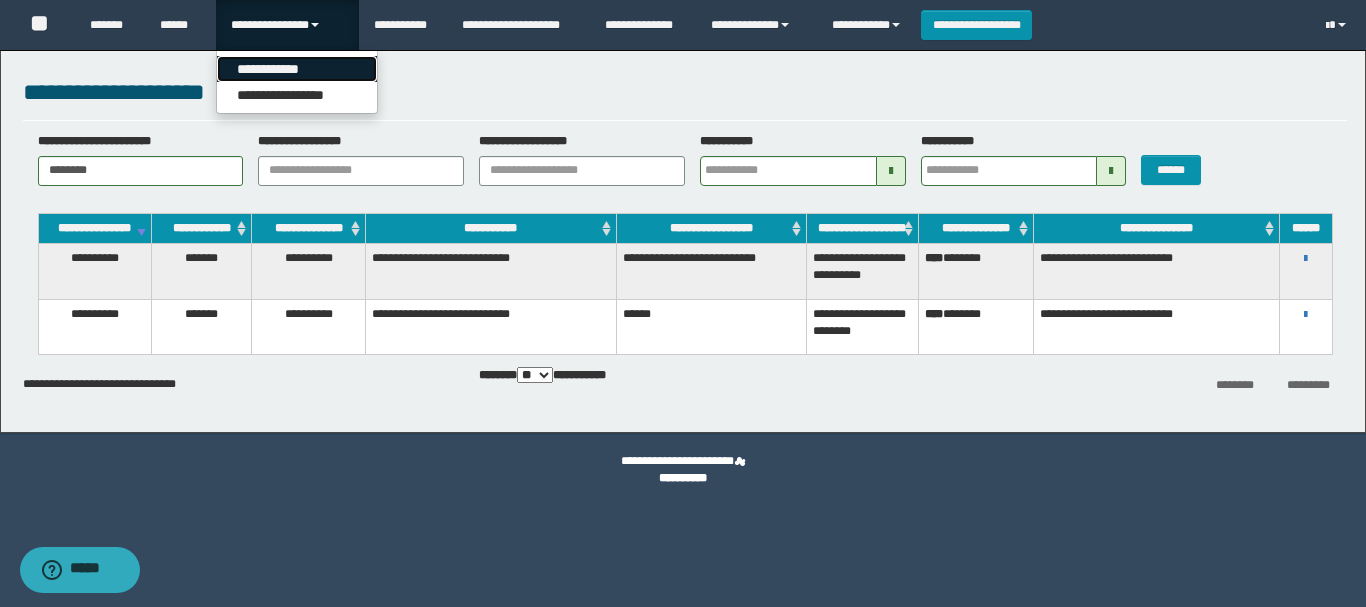 click on "**********" at bounding box center (297, 69) 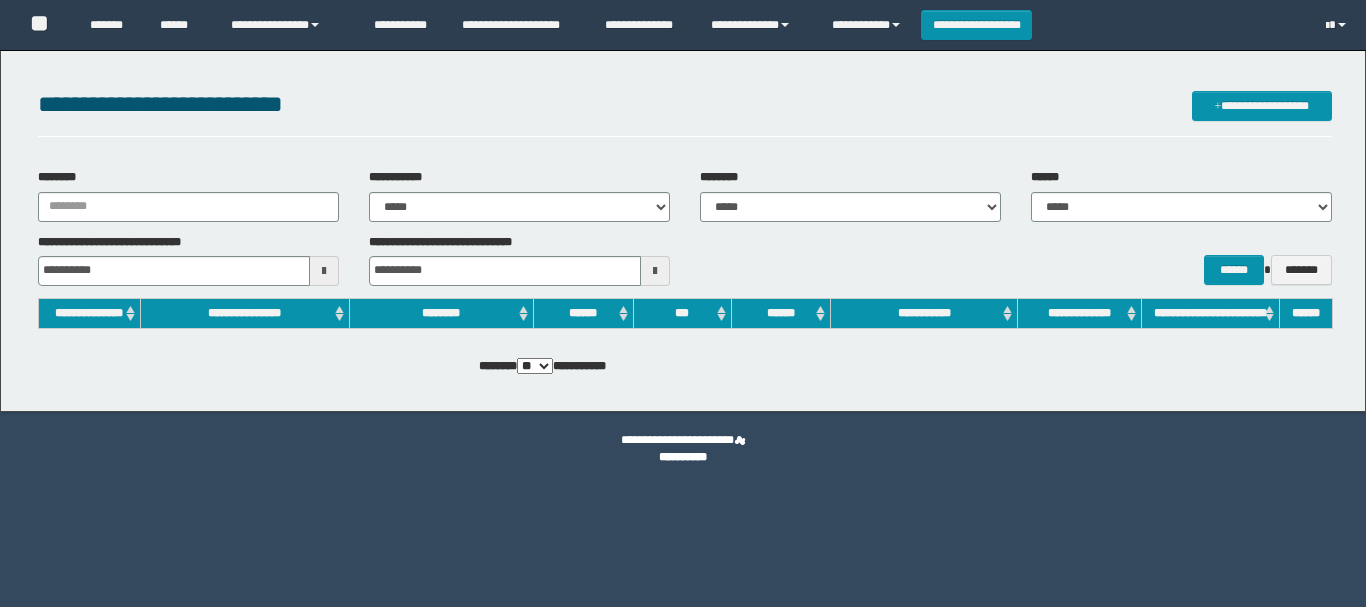 scroll, scrollTop: 0, scrollLeft: 0, axis: both 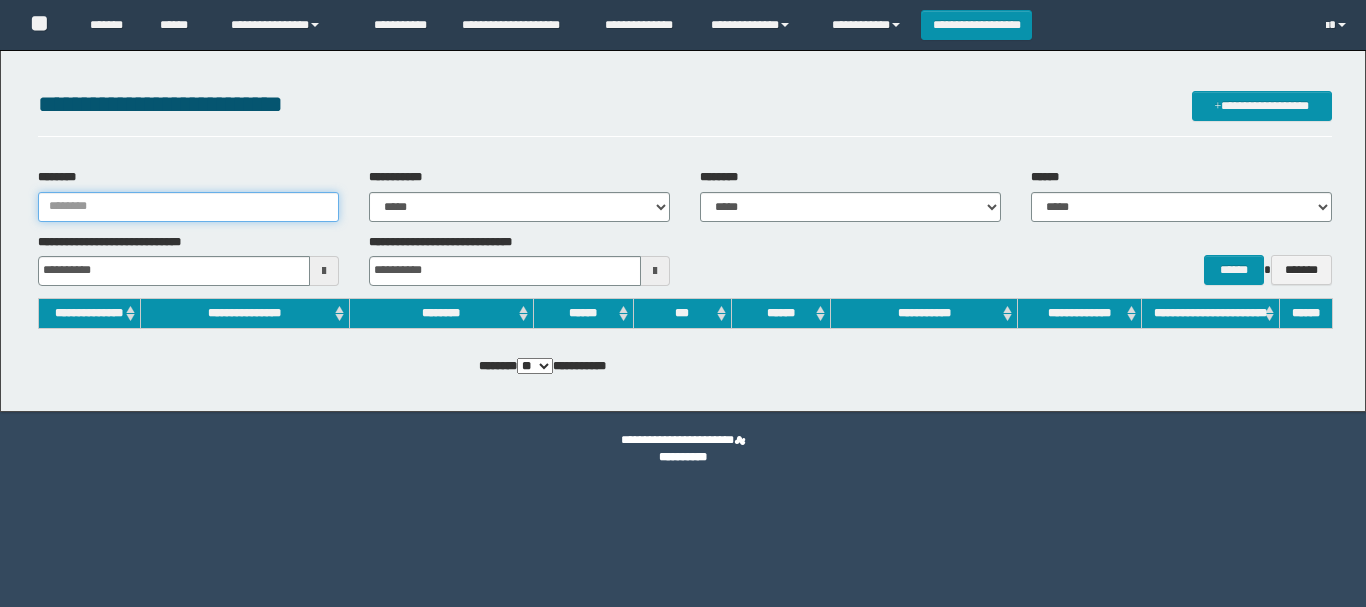 click on "********" at bounding box center [188, 207] 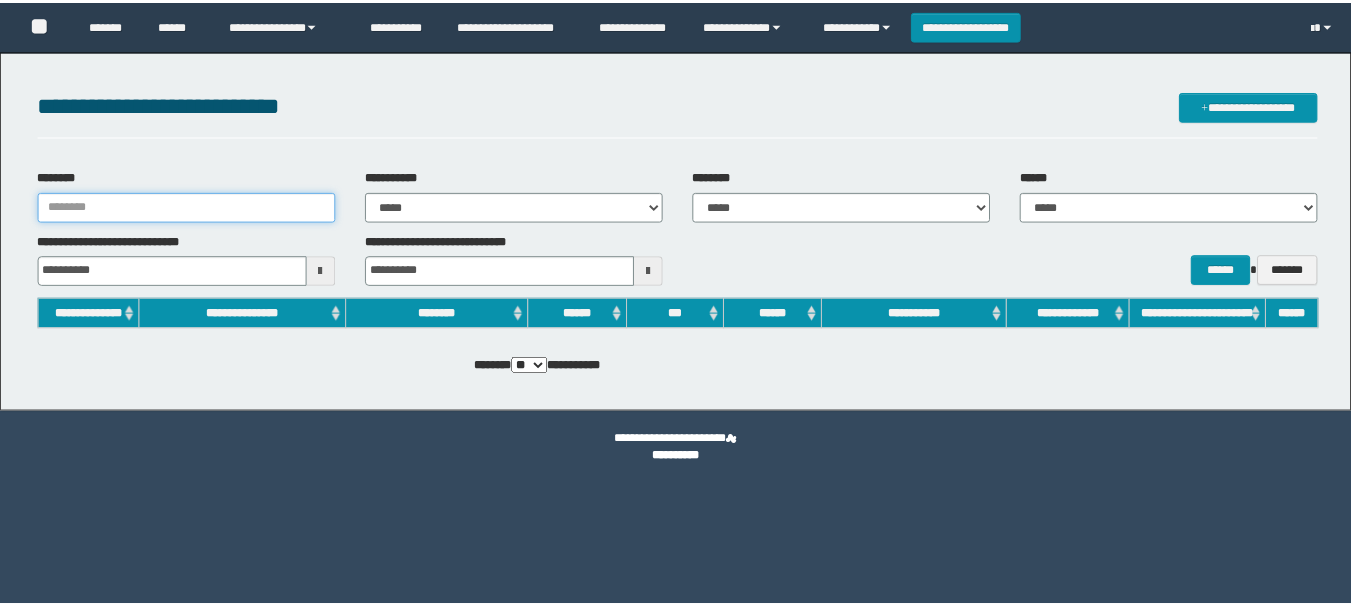 scroll, scrollTop: 0, scrollLeft: 0, axis: both 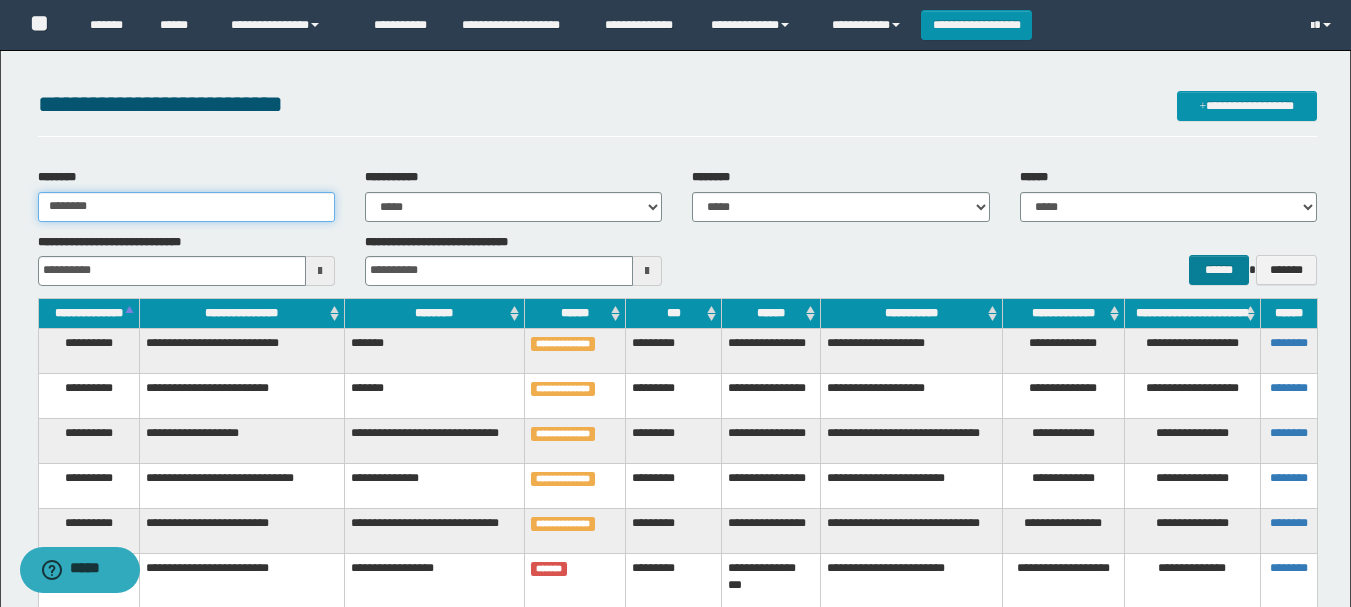 type on "*******" 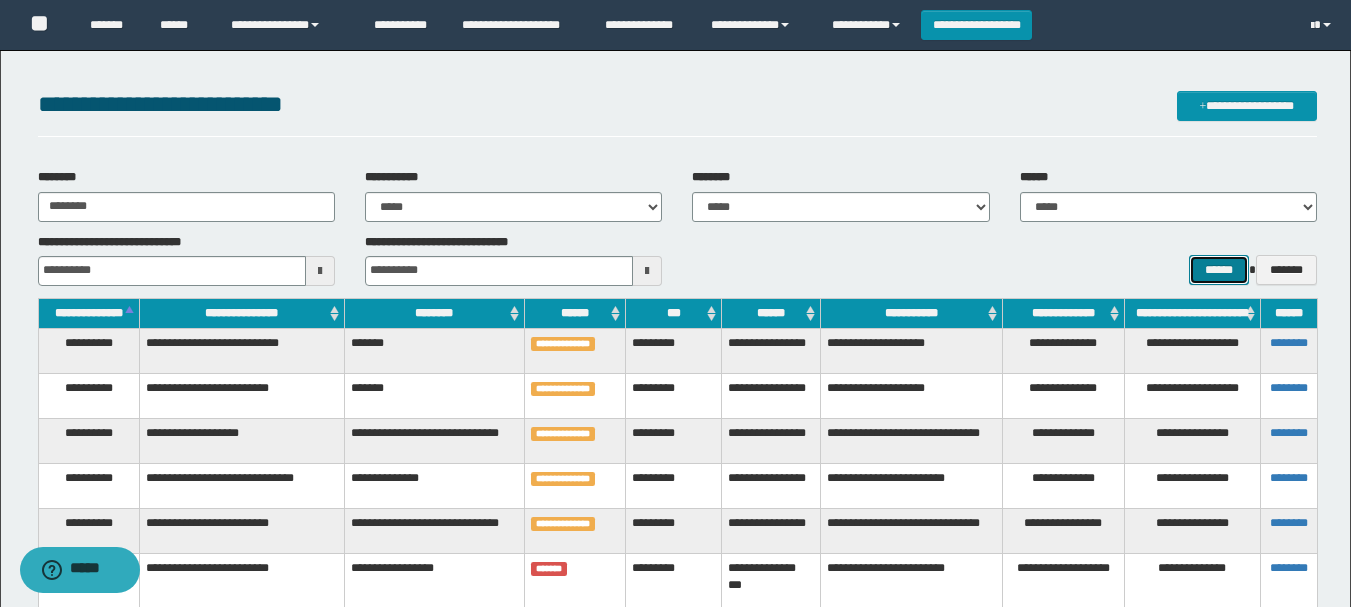 click on "******" at bounding box center (1218, 270) 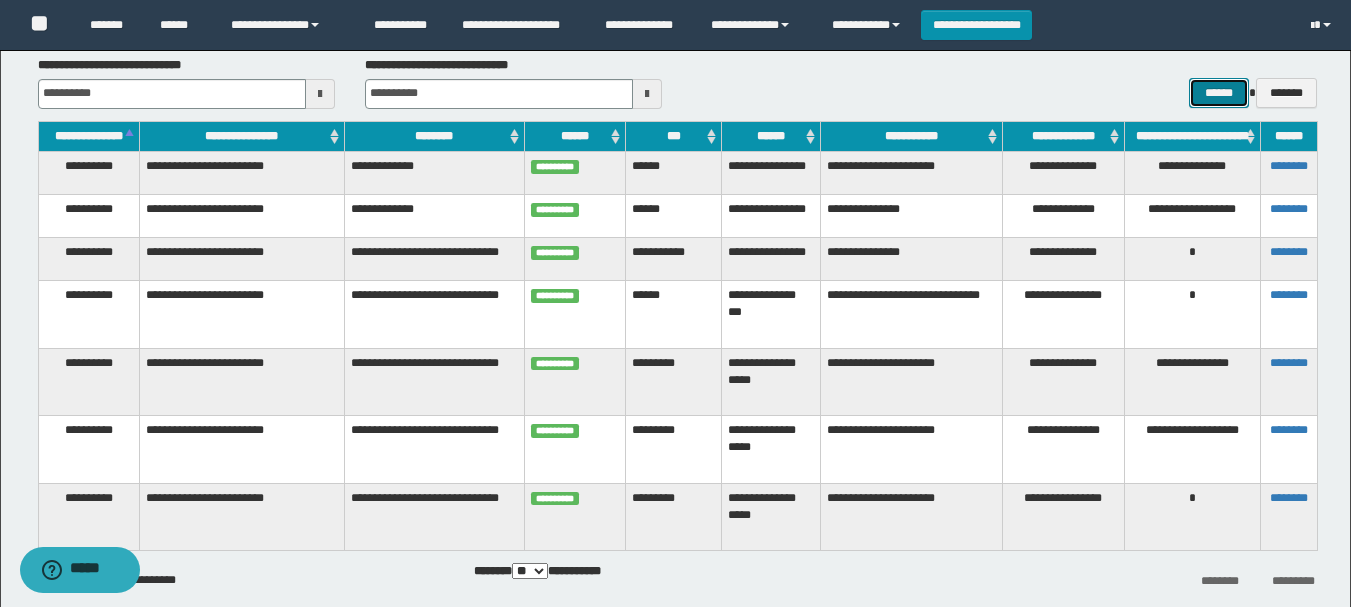 scroll, scrollTop: 273, scrollLeft: 0, axis: vertical 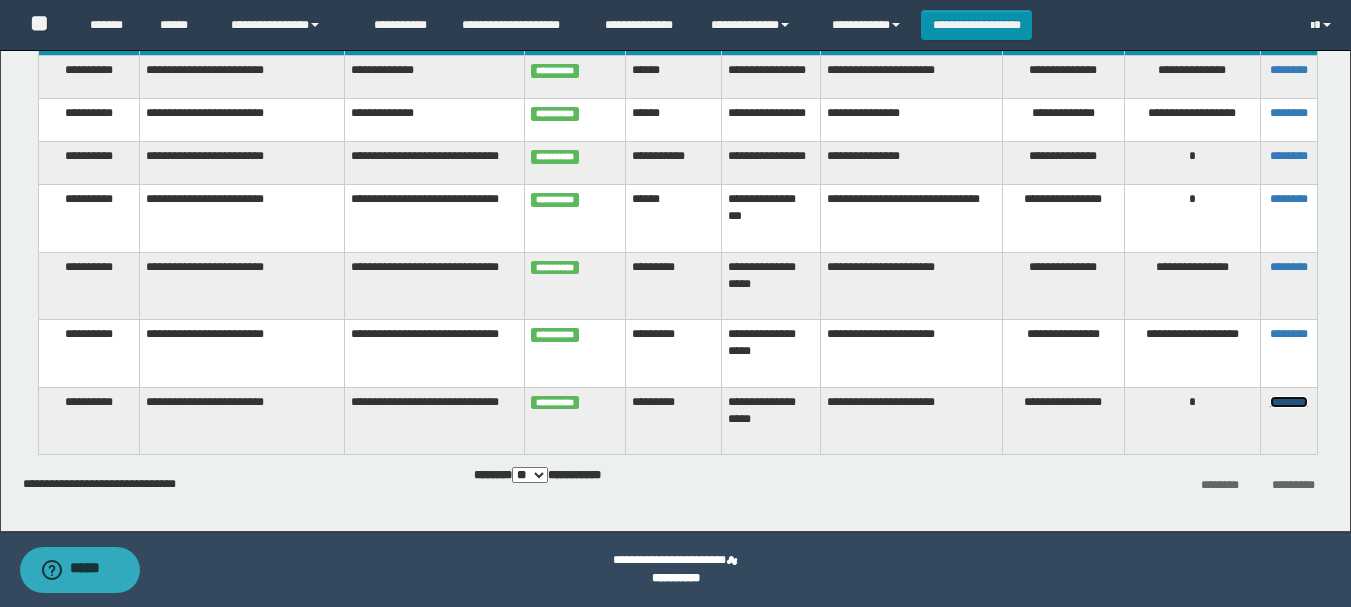click on "********" at bounding box center (1289, 402) 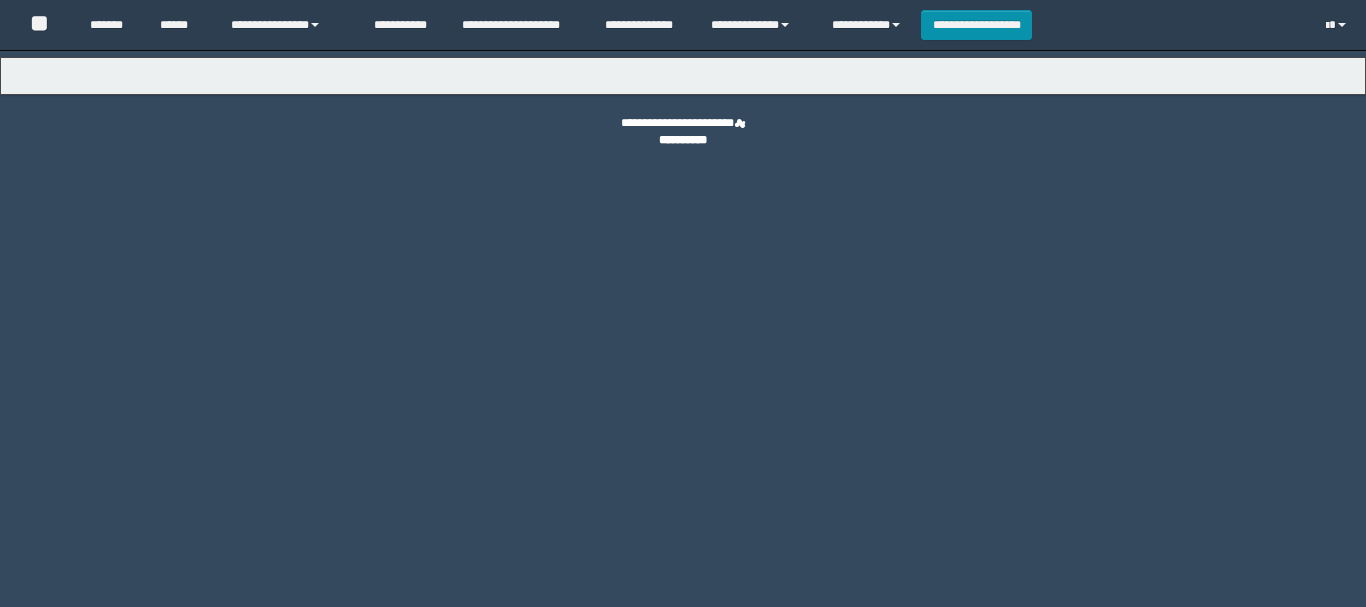 scroll, scrollTop: 0, scrollLeft: 0, axis: both 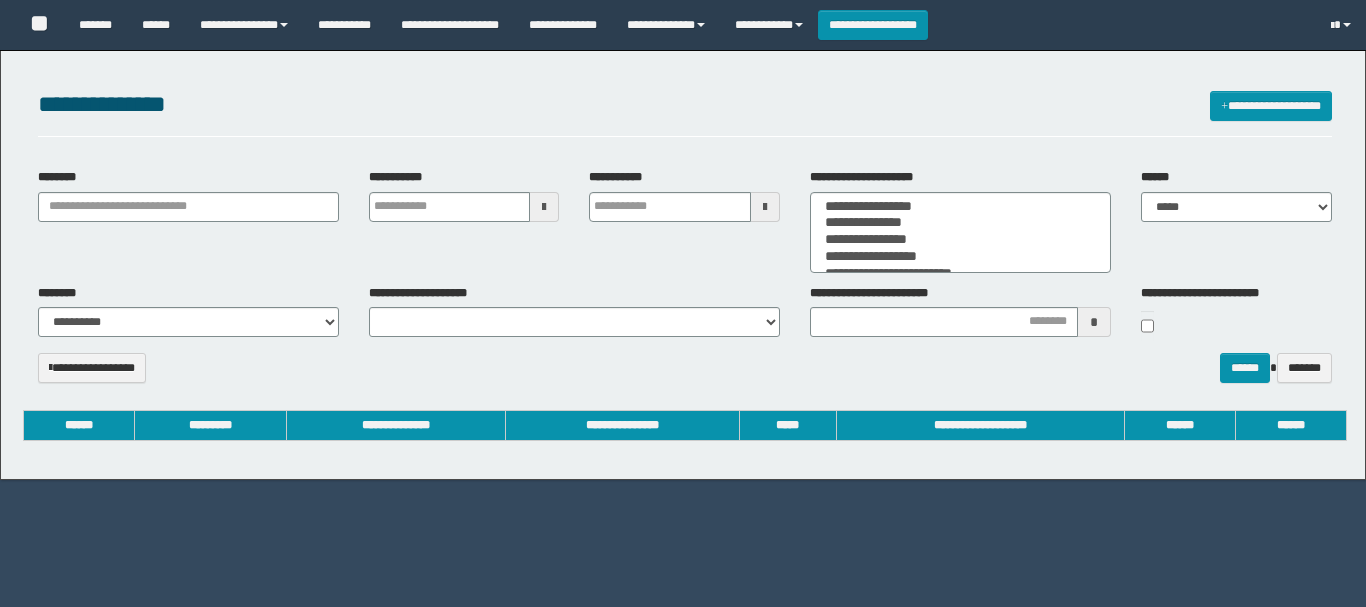 select 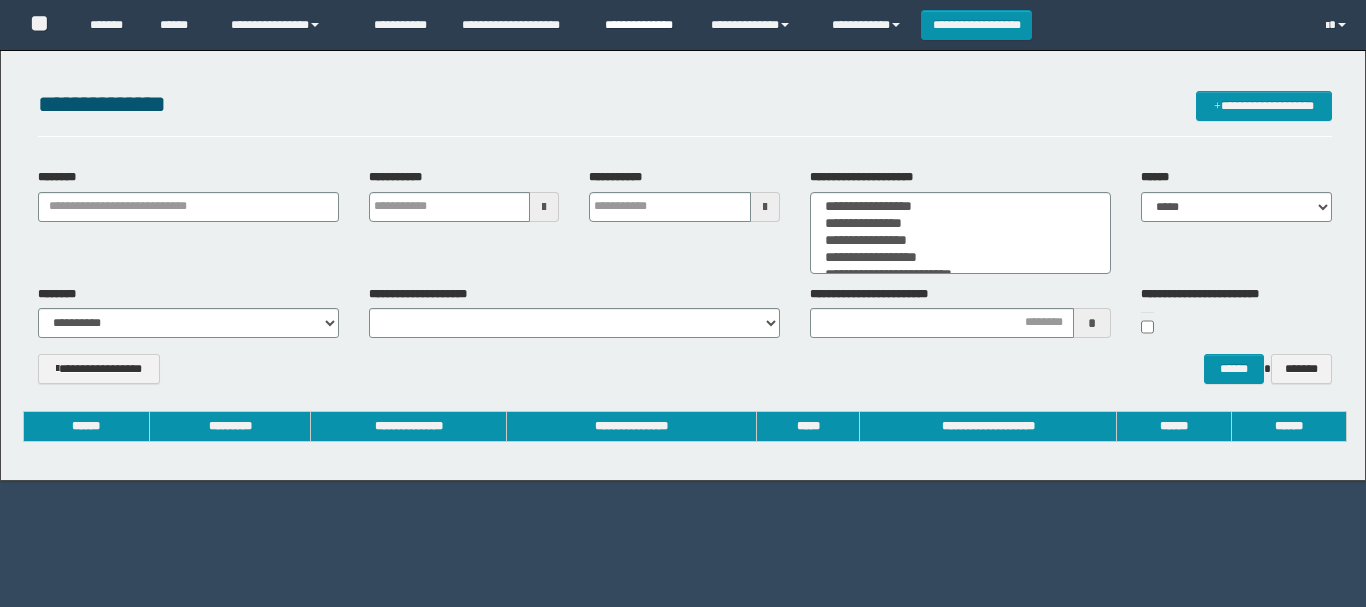 scroll, scrollTop: 0, scrollLeft: 0, axis: both 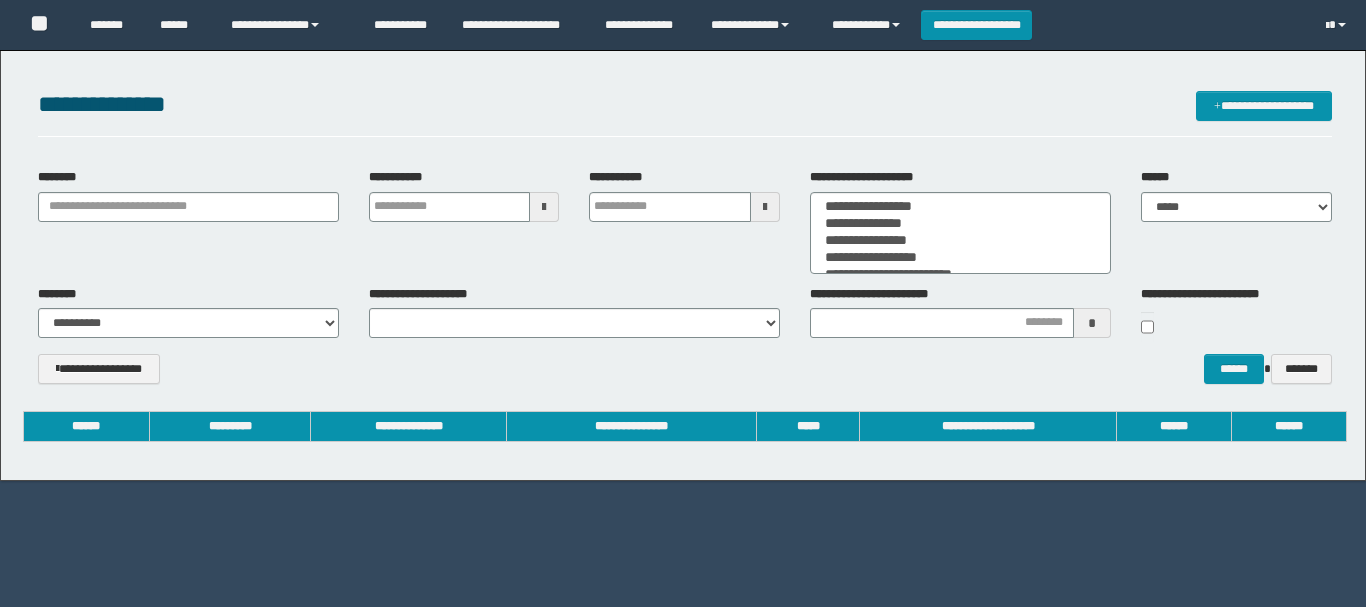 type 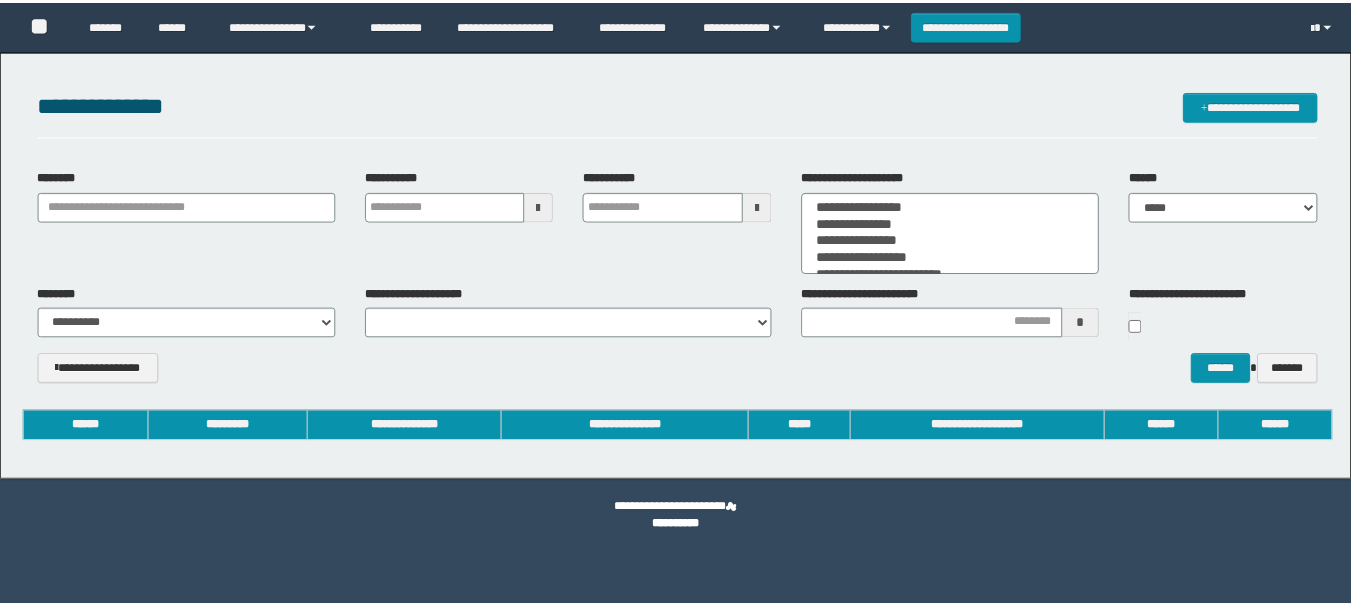 scroll, scrollTop: 0, scrollLeft: 0, axis: both 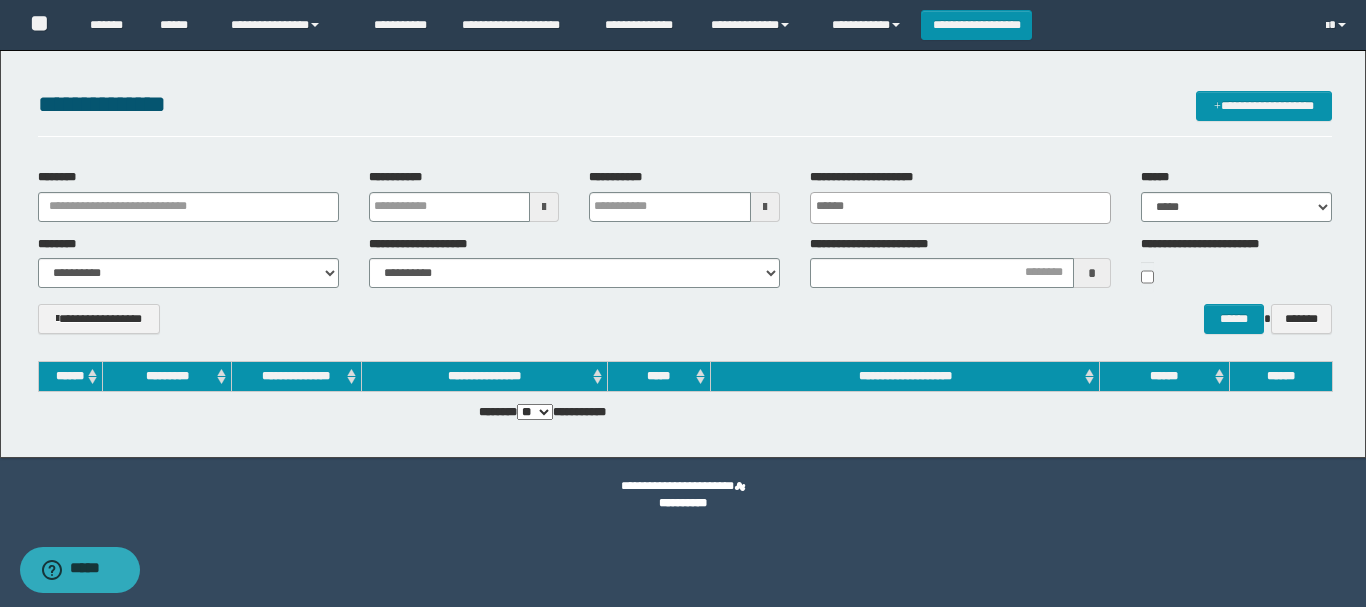 type 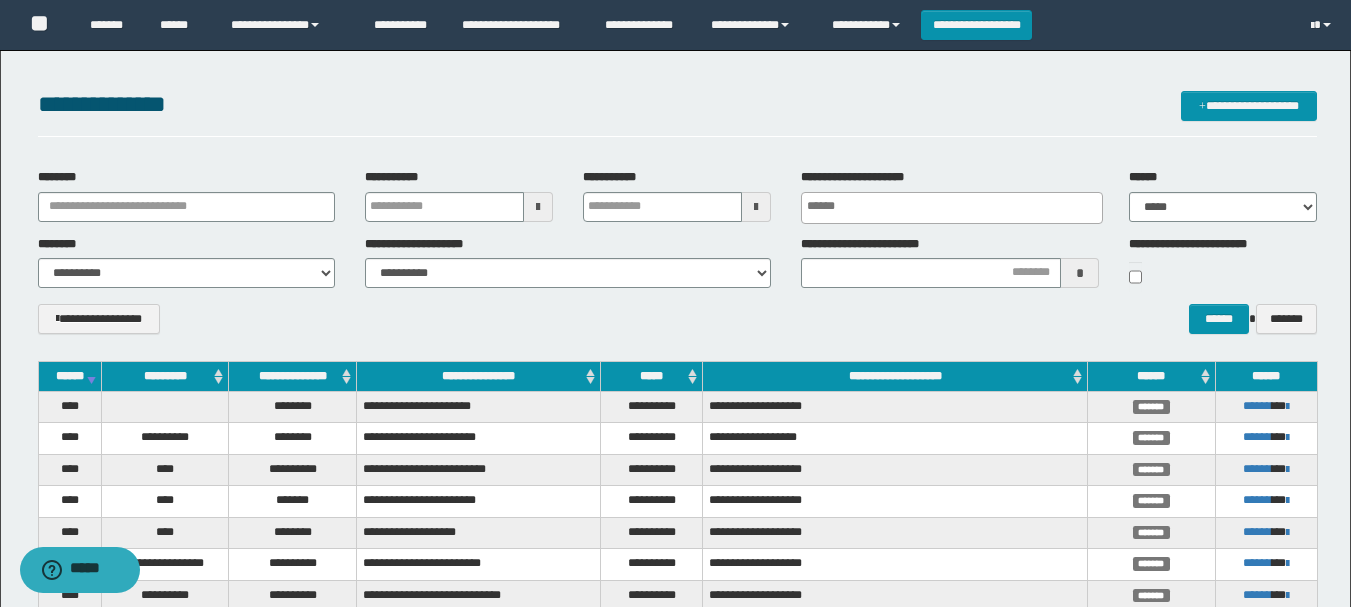 type 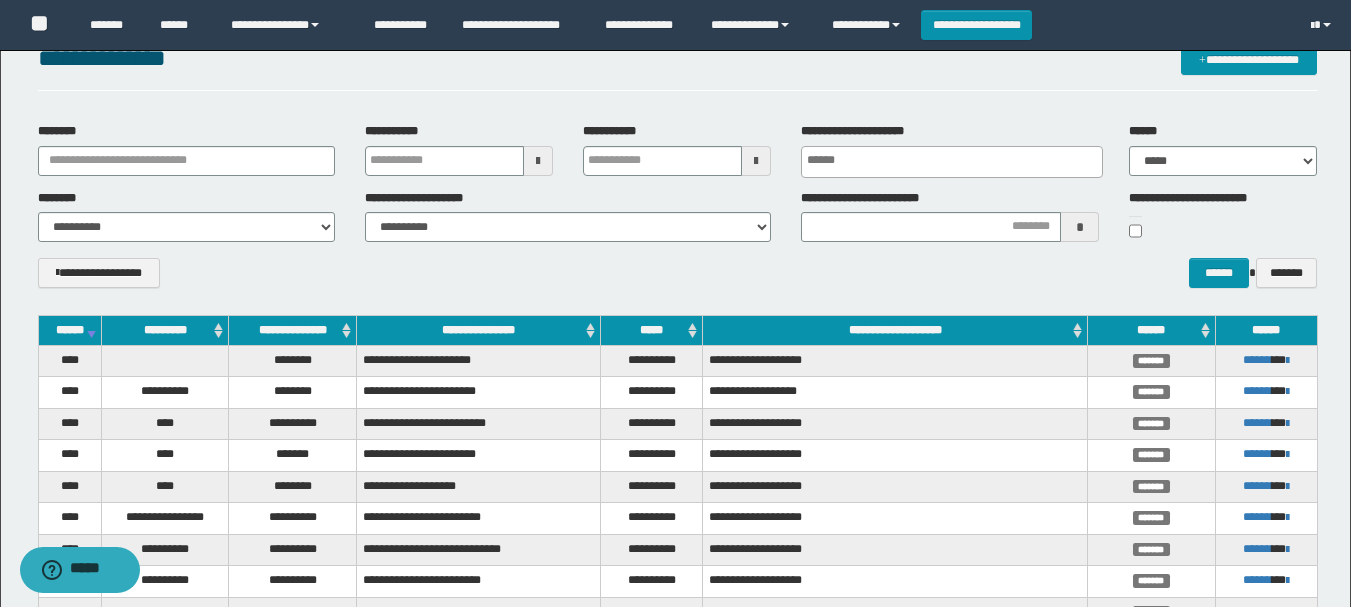 scroll, scrollTop: 0, scrollLeft: 0, axis: both 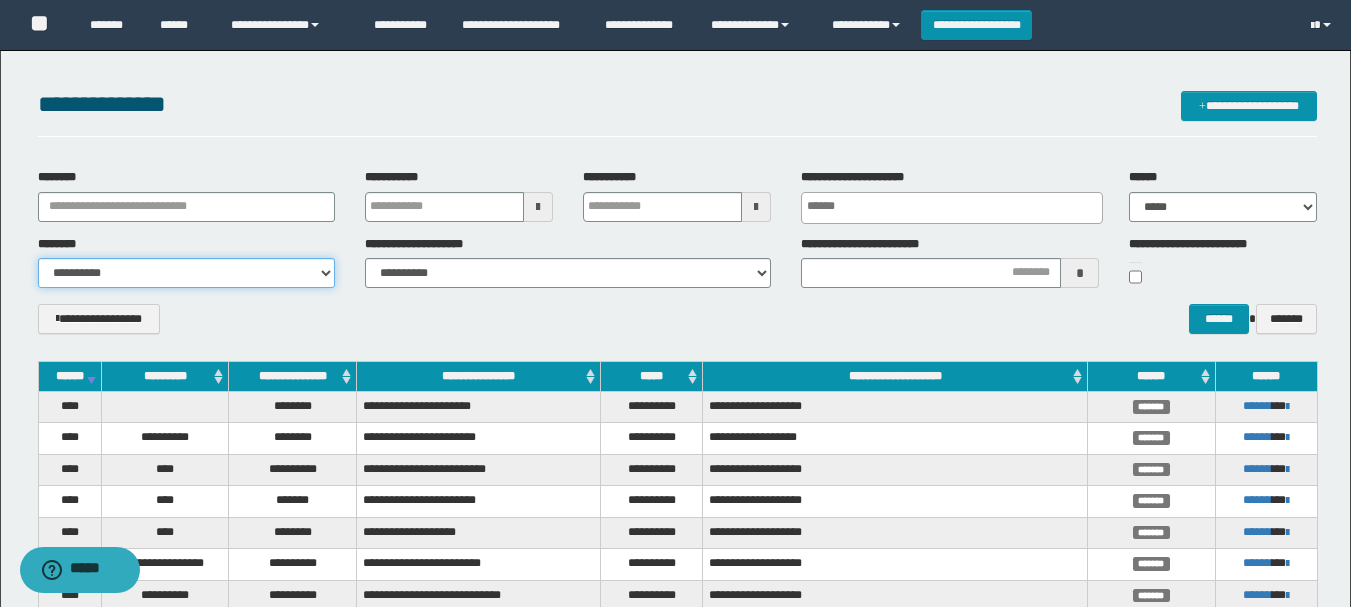 click on "**********" at bounding box center (186, 273) 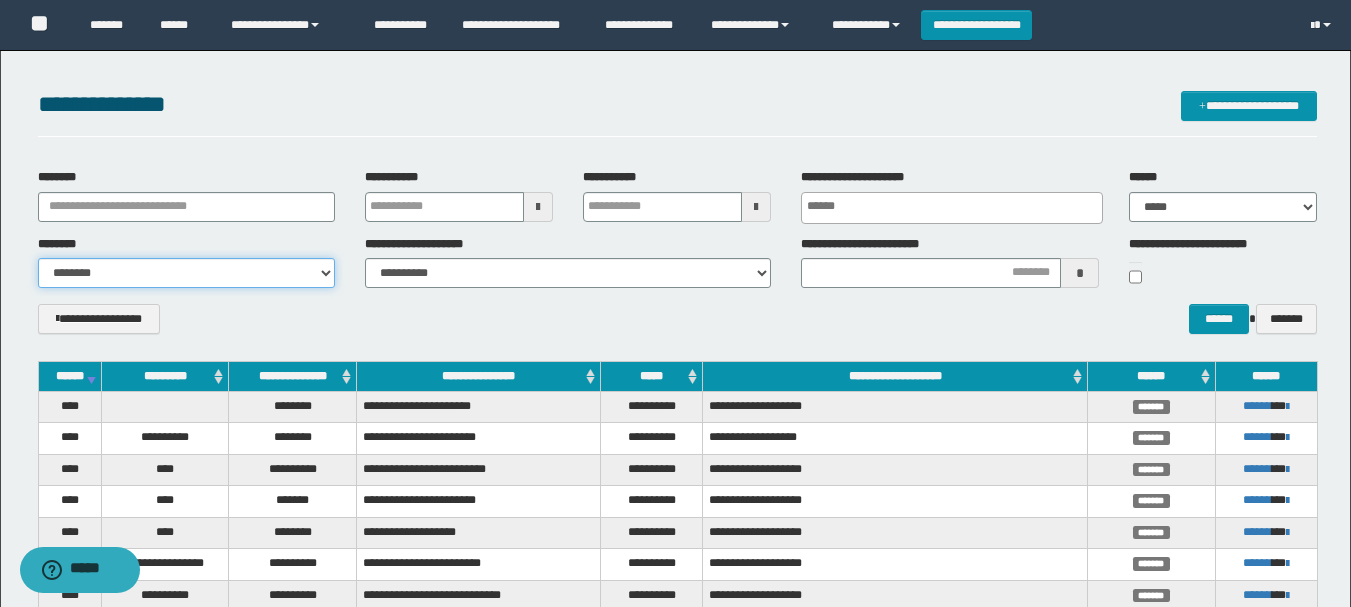 click on "**********" at bounding box center (186, 273) 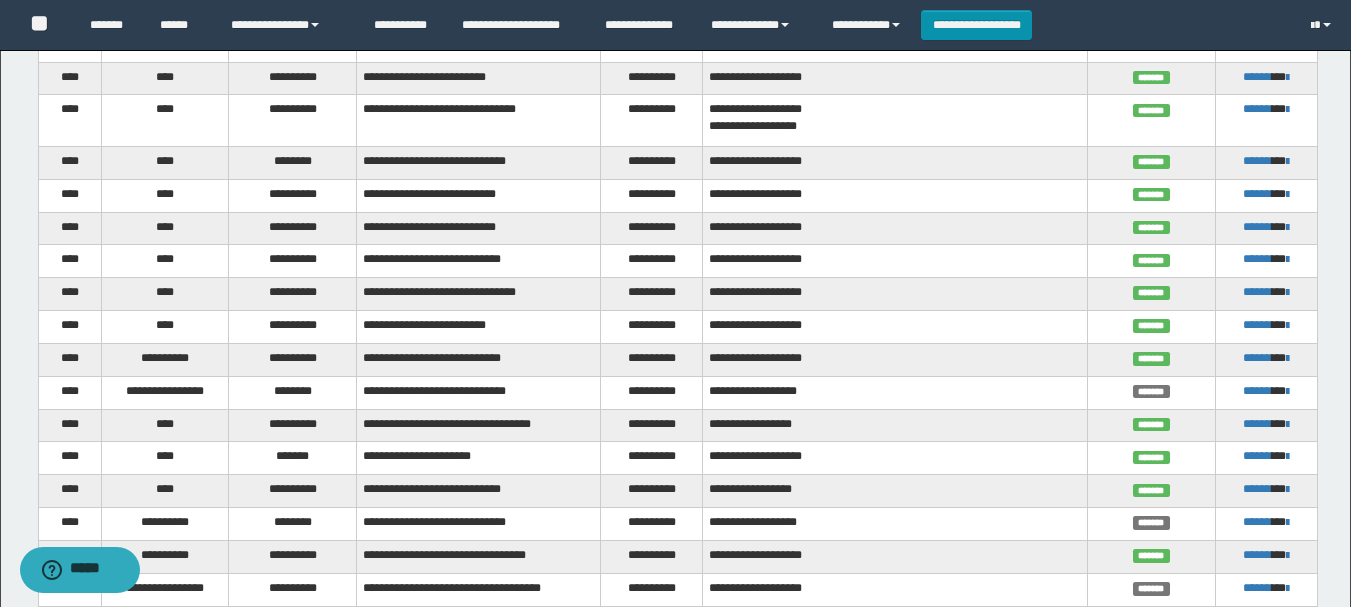 scroll, scrollTop: 1598, scrollLeft: 0, axis: vertical 